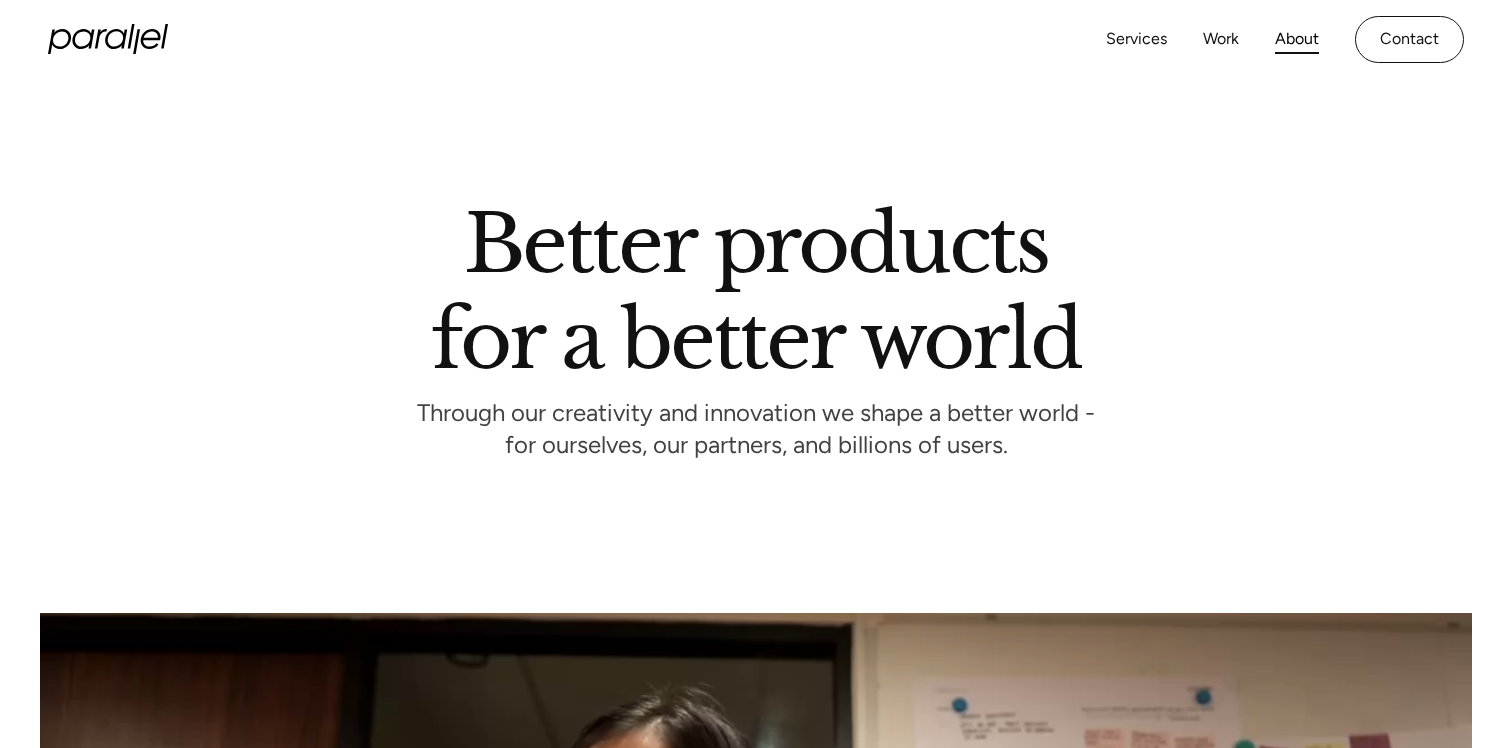 scroll, scrollTop: 0, scrollLeft: 0, axis: both 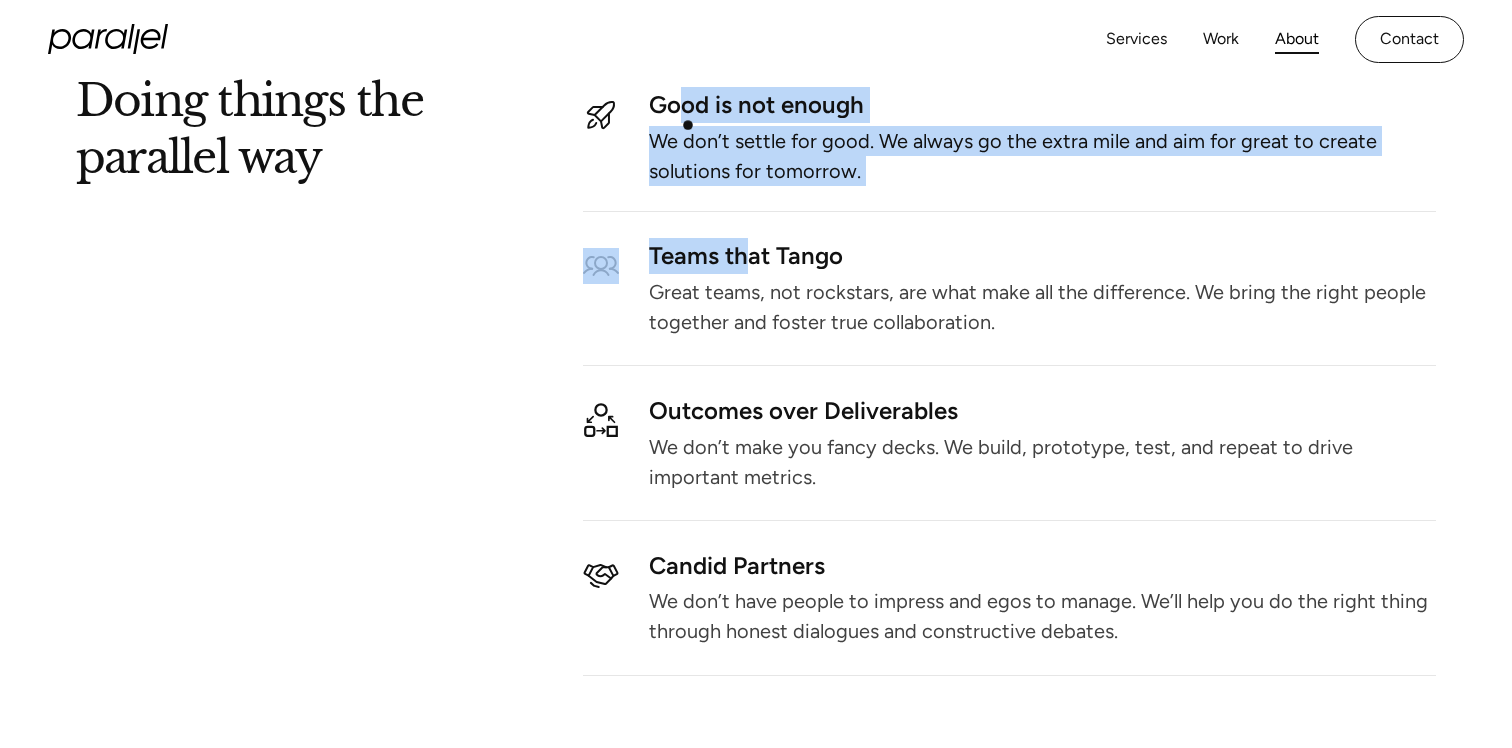 drag, startPoint x: 681, startPoint y: 109, endPoint x: 748, endPoint y: 260, distance: 165.19685 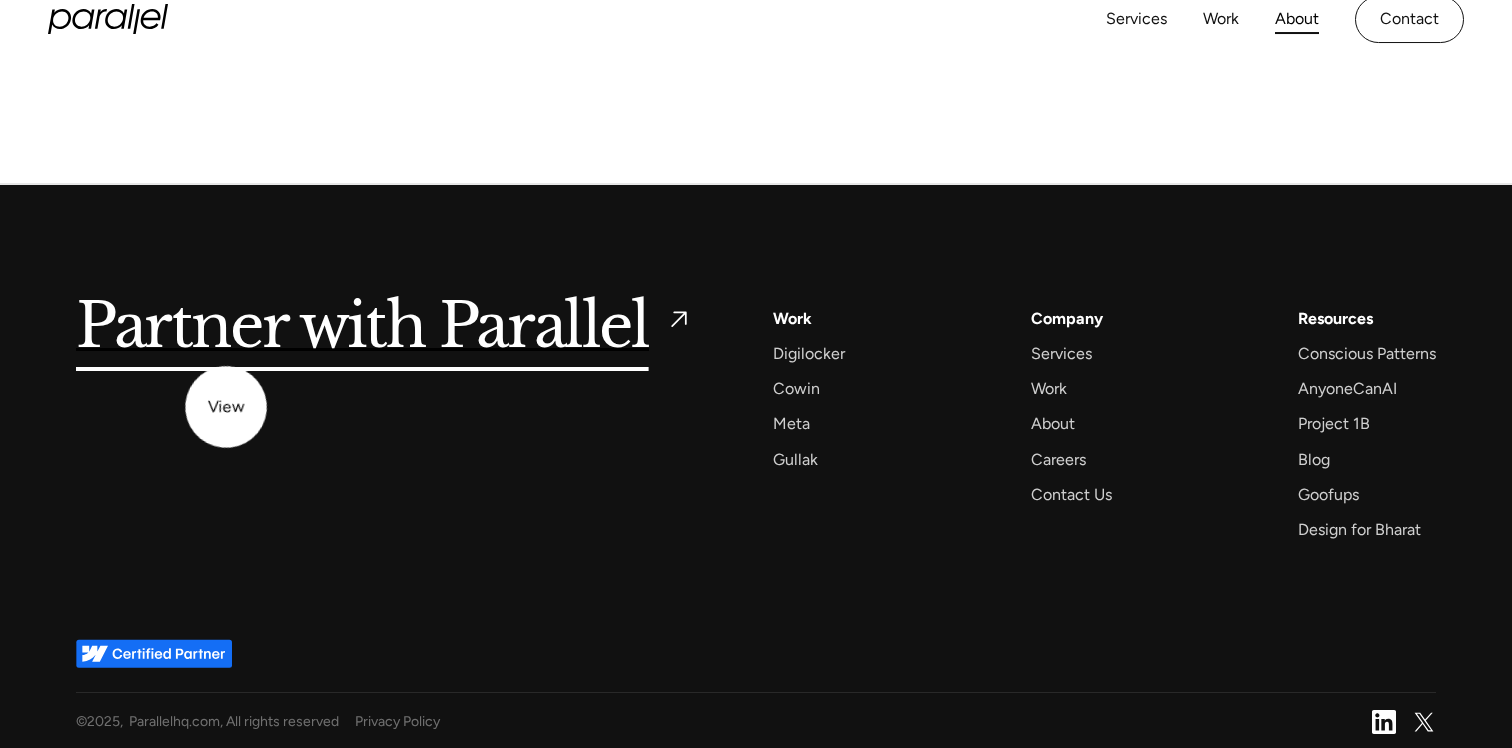 scroll, scrollTop: 4819, scrollLeft: 0, axis: vertical 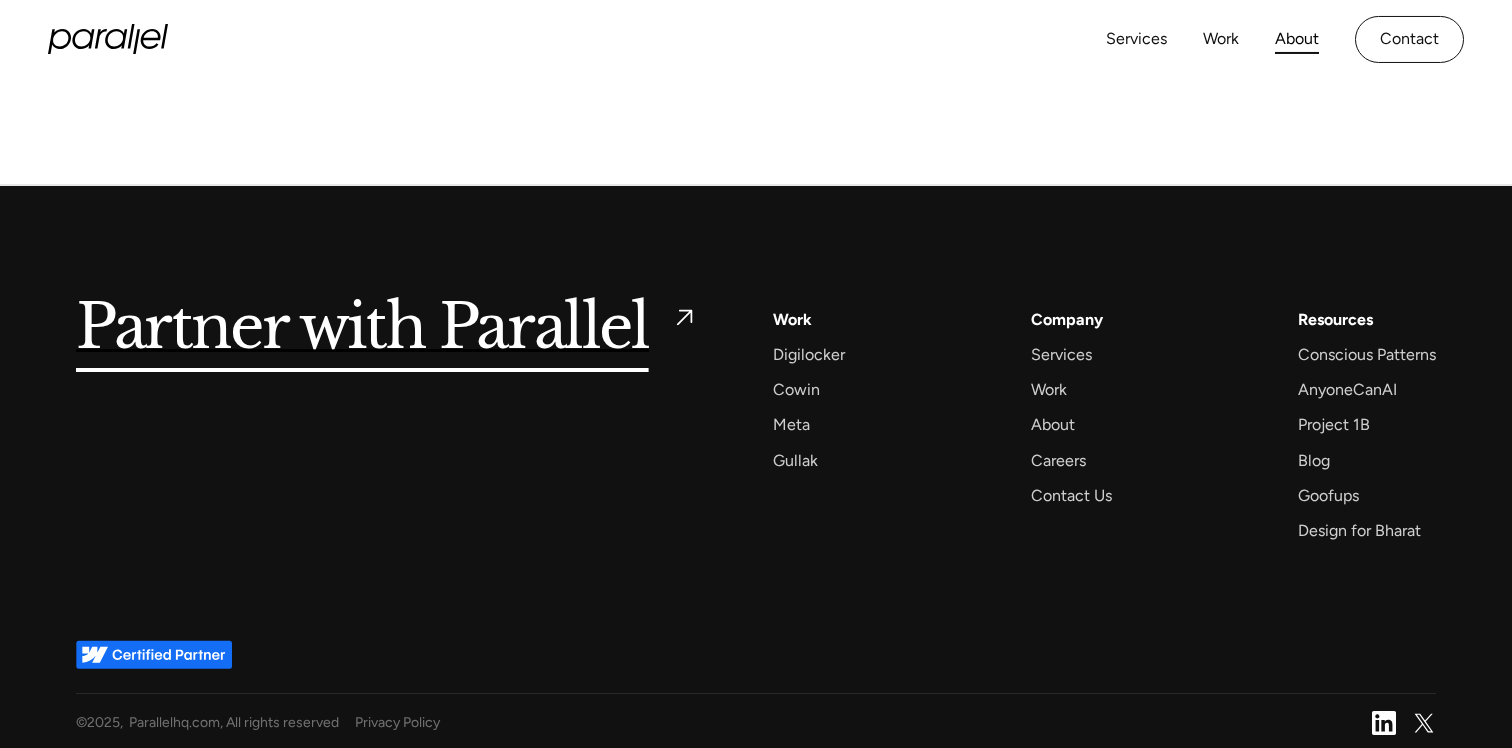 click on "Partner with Parallel" at bounding box center (362, 329) 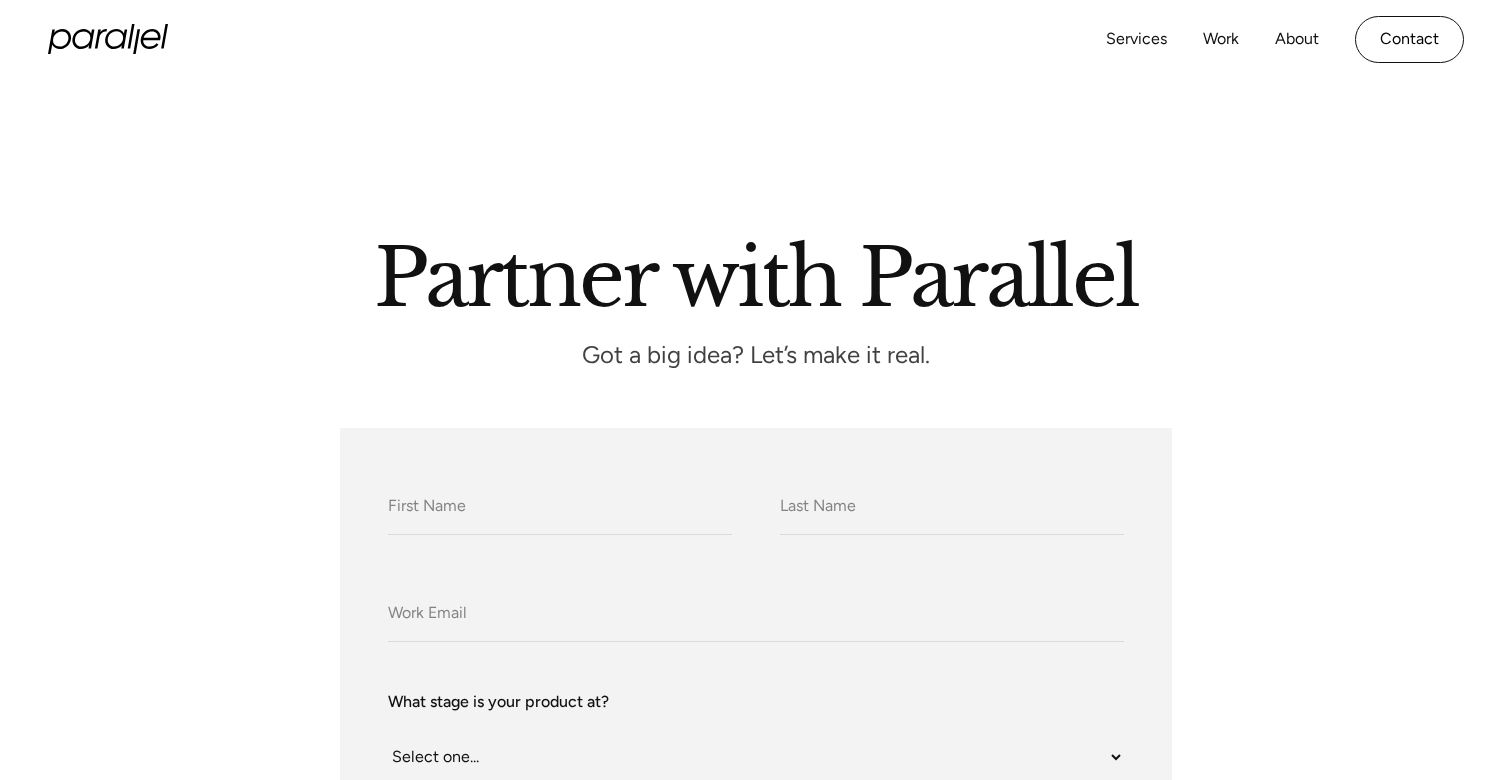 scroll, scrollTop: 0, scrollLeft: 0, axis: both 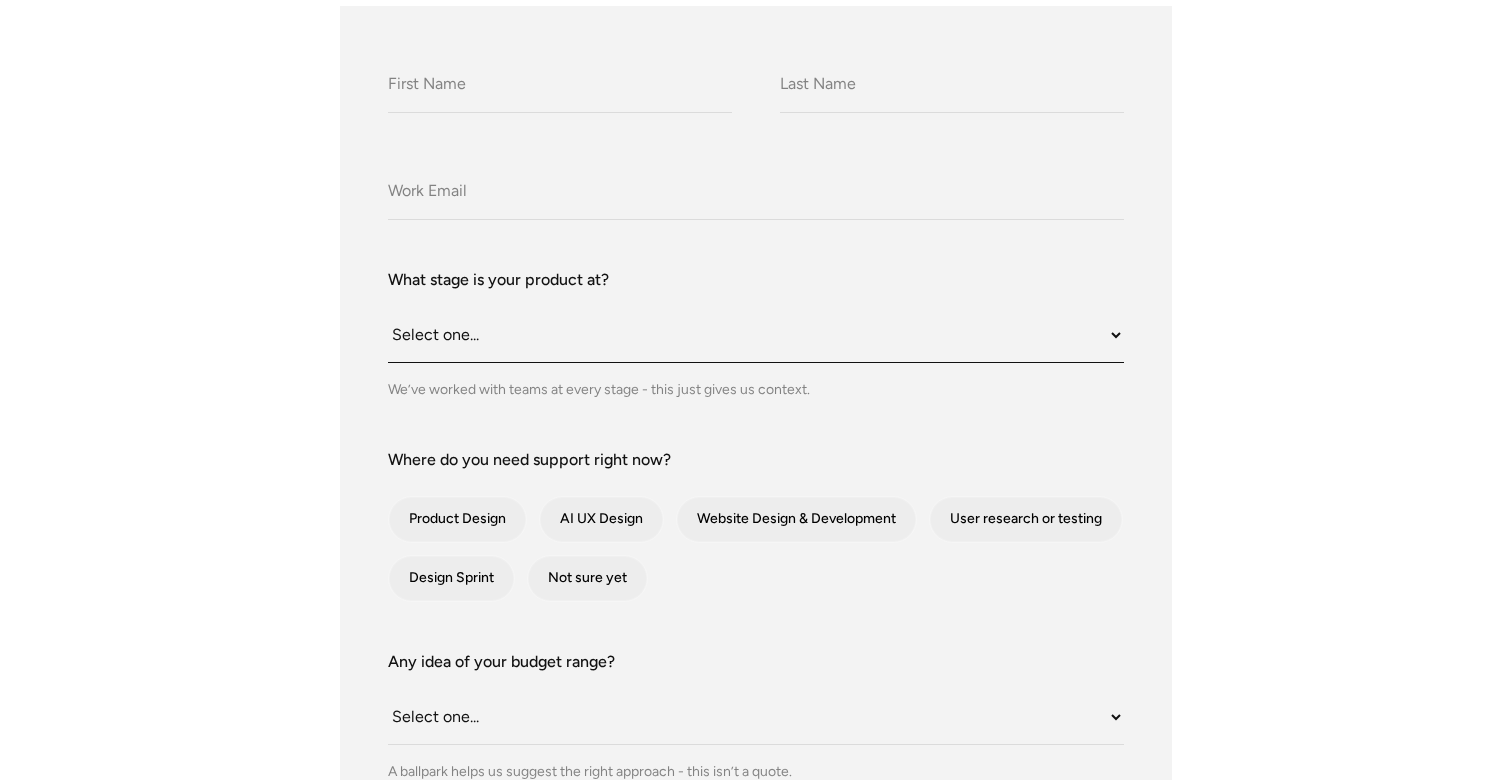 click on "Select one... Still an idea  Building MVP   Live with early users  Scaling fast  Somewhere in between" at bounding box center [756, 335] 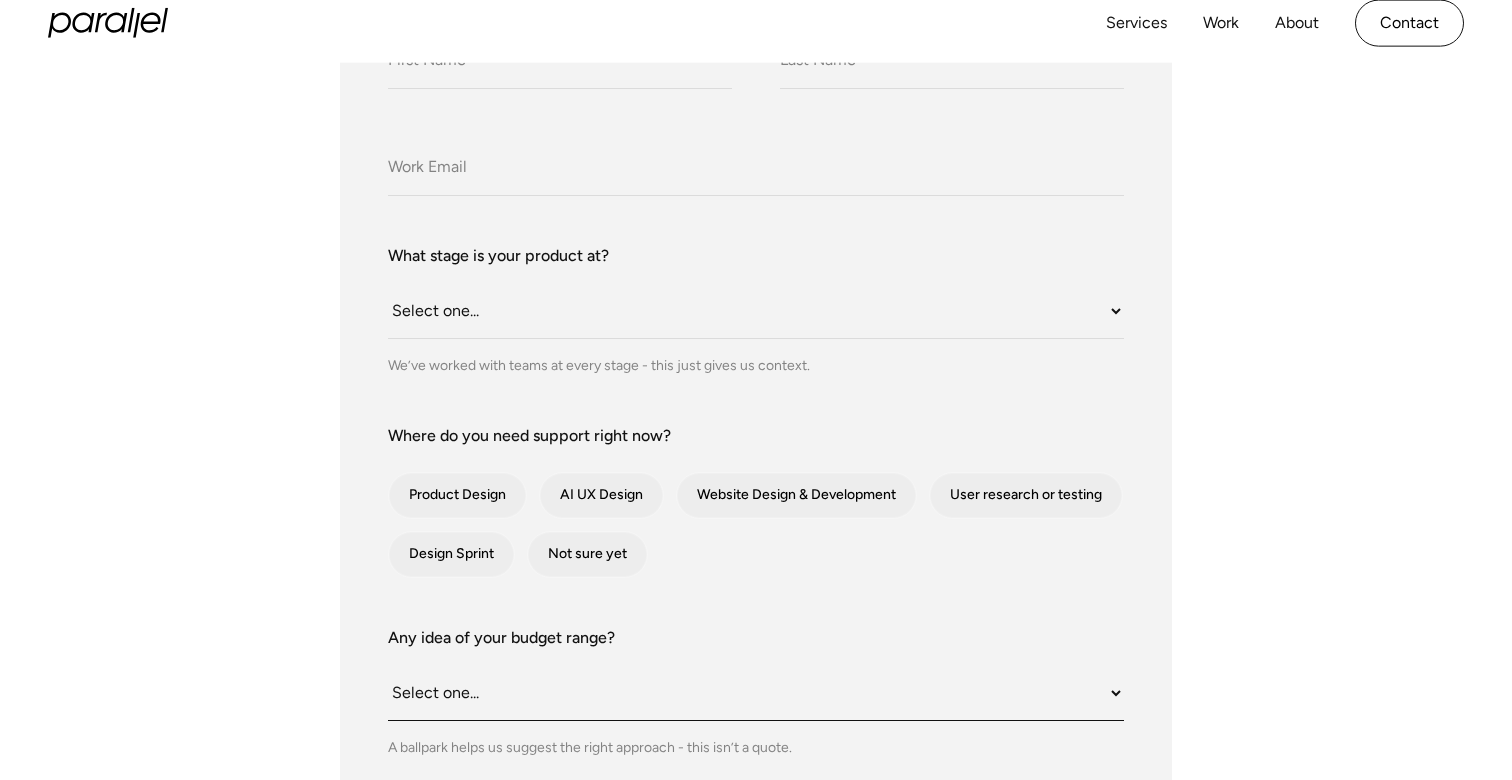 scroll, scrollTop: 438, scrollLeft: 0, axis: vertical 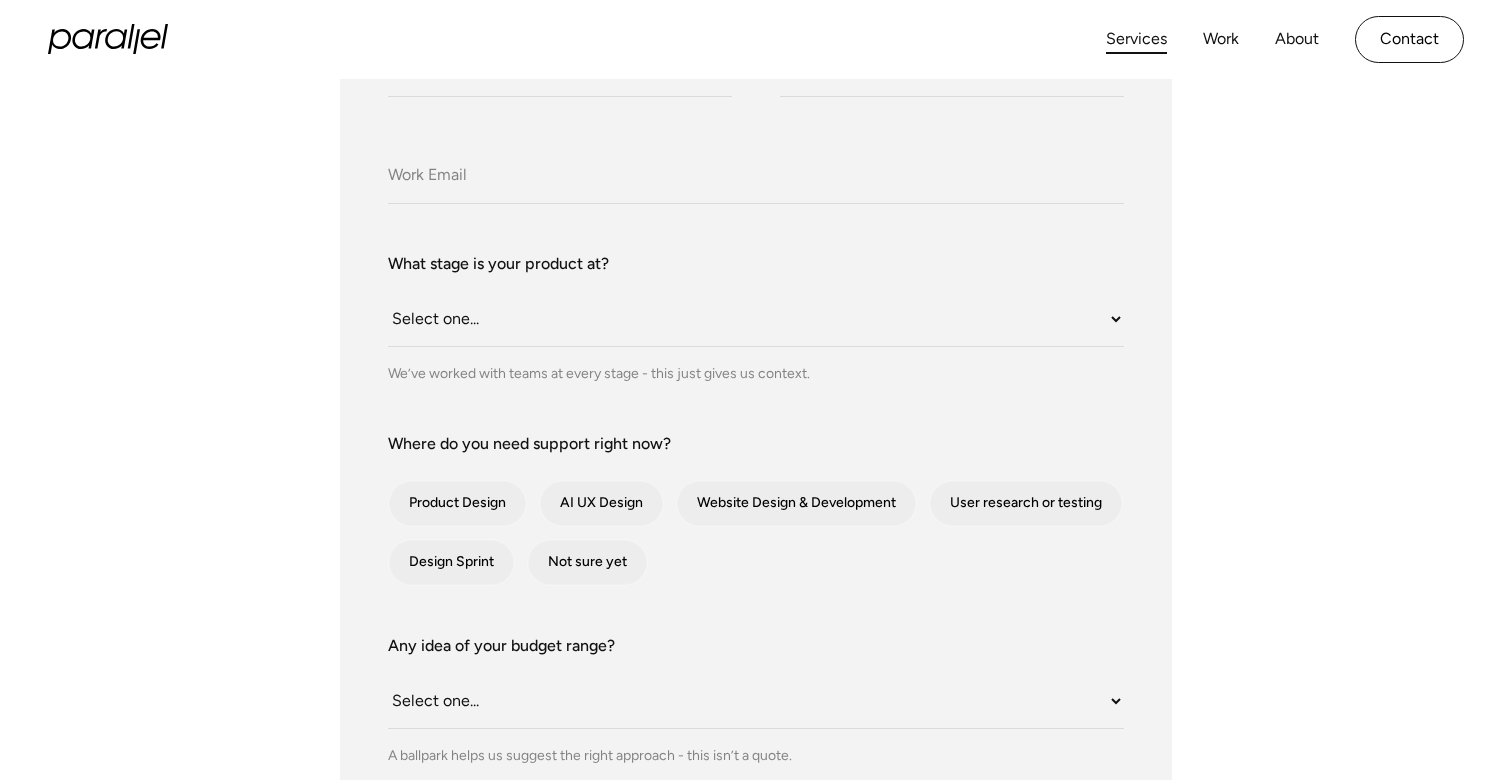 click on "Services" at bounding box center (1136, 39) 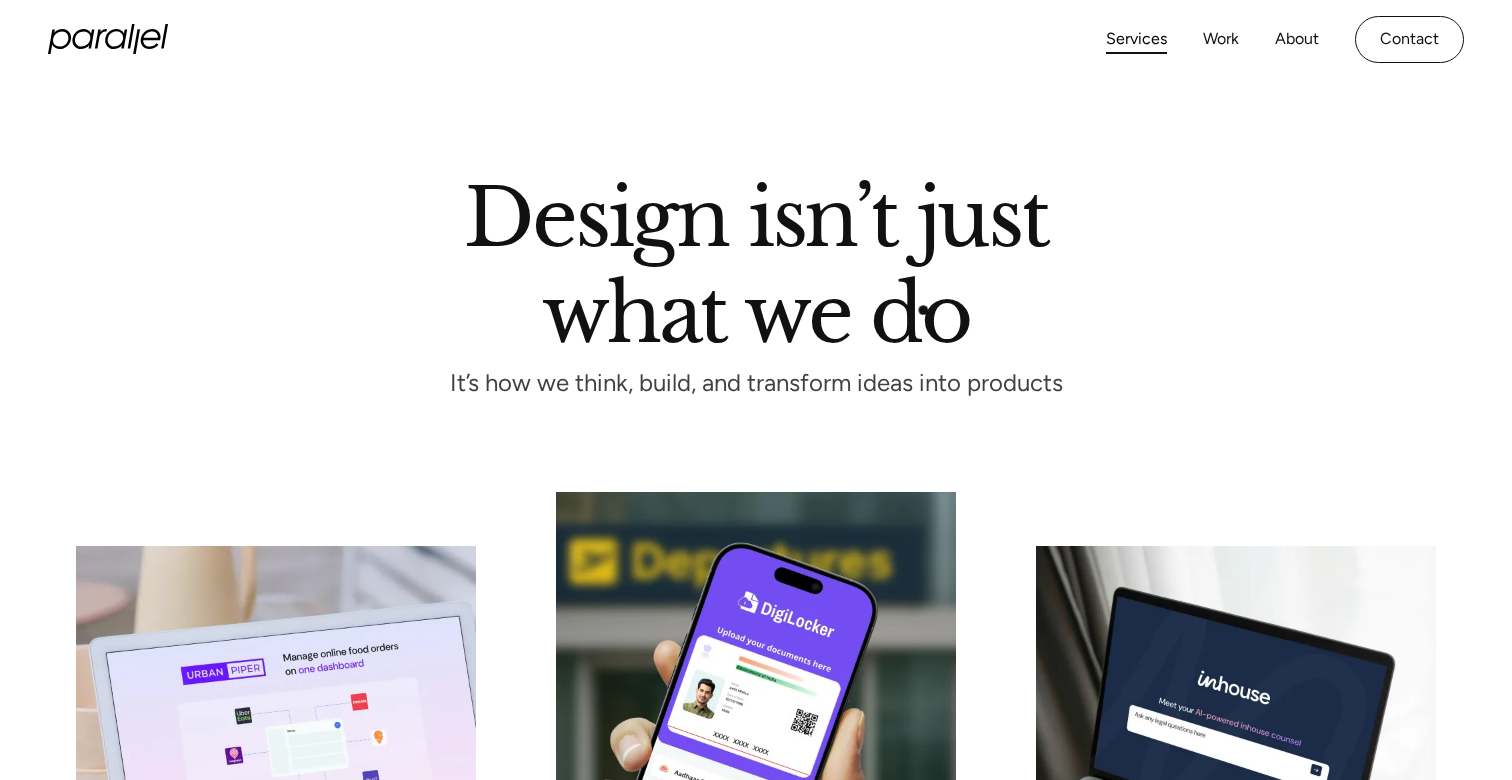 scroll, scrollTop: 0, scrollLeft: 0, axis: both 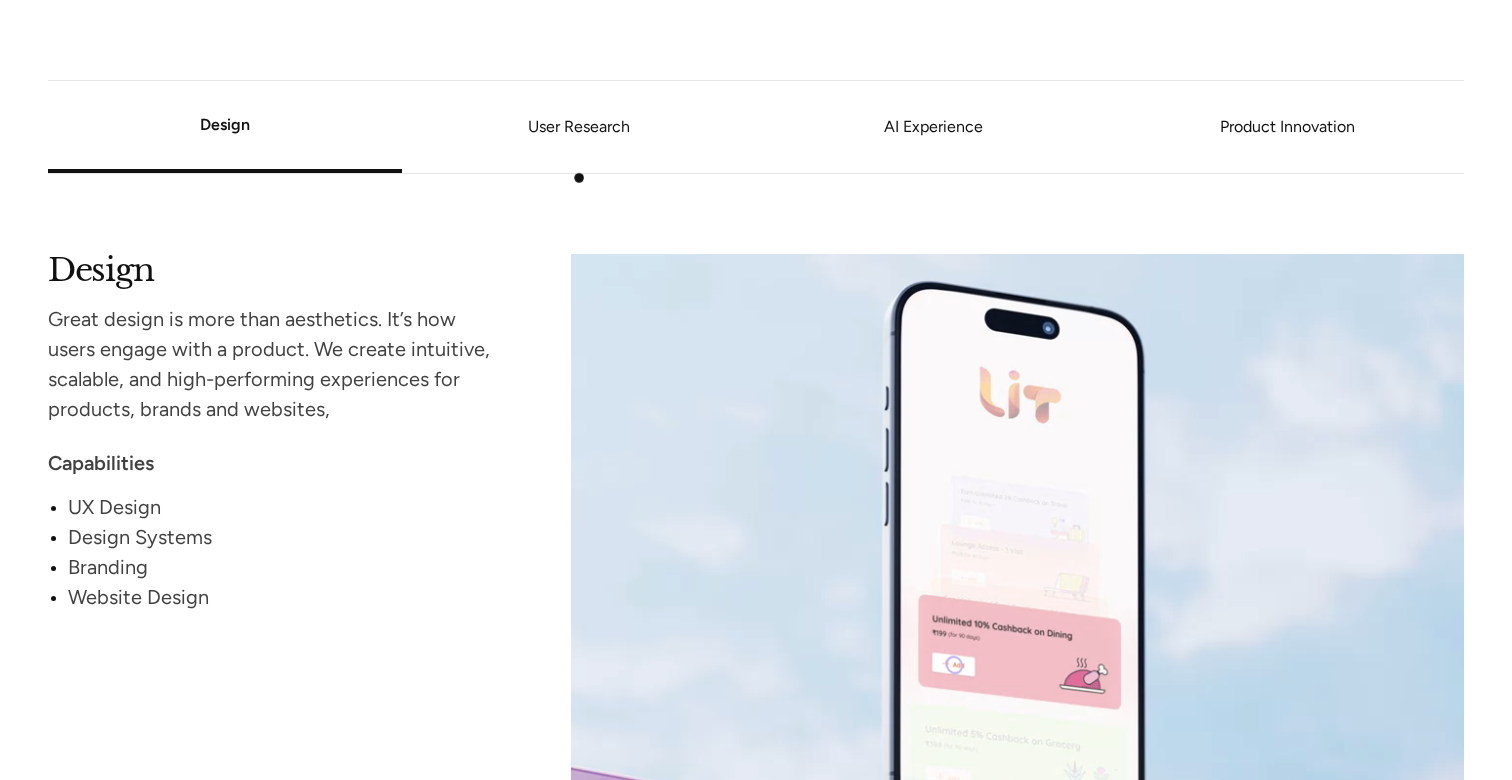 click on "User Research" at bounding box center (579, 128) 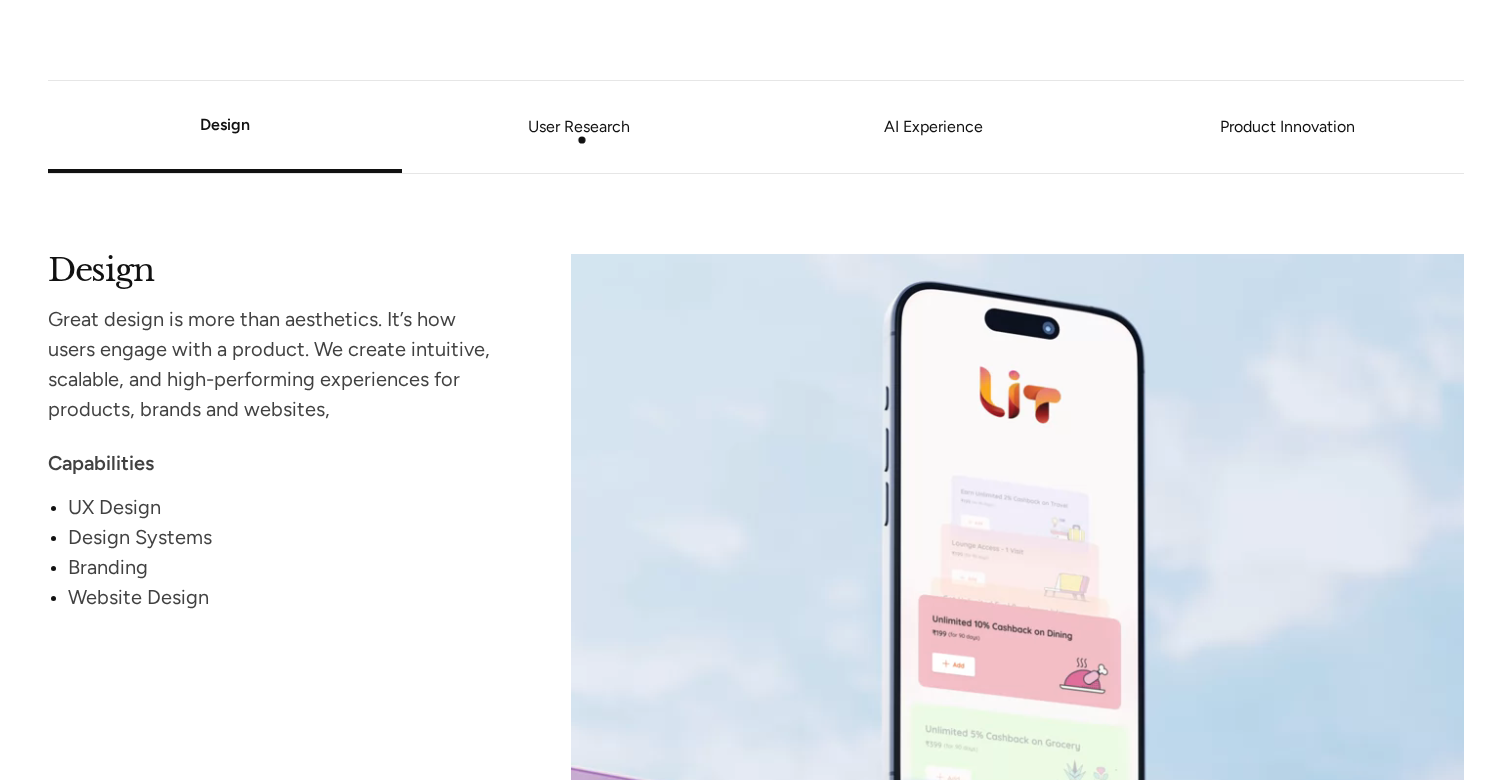 click on "User Research" at bounding box center [579, 128] 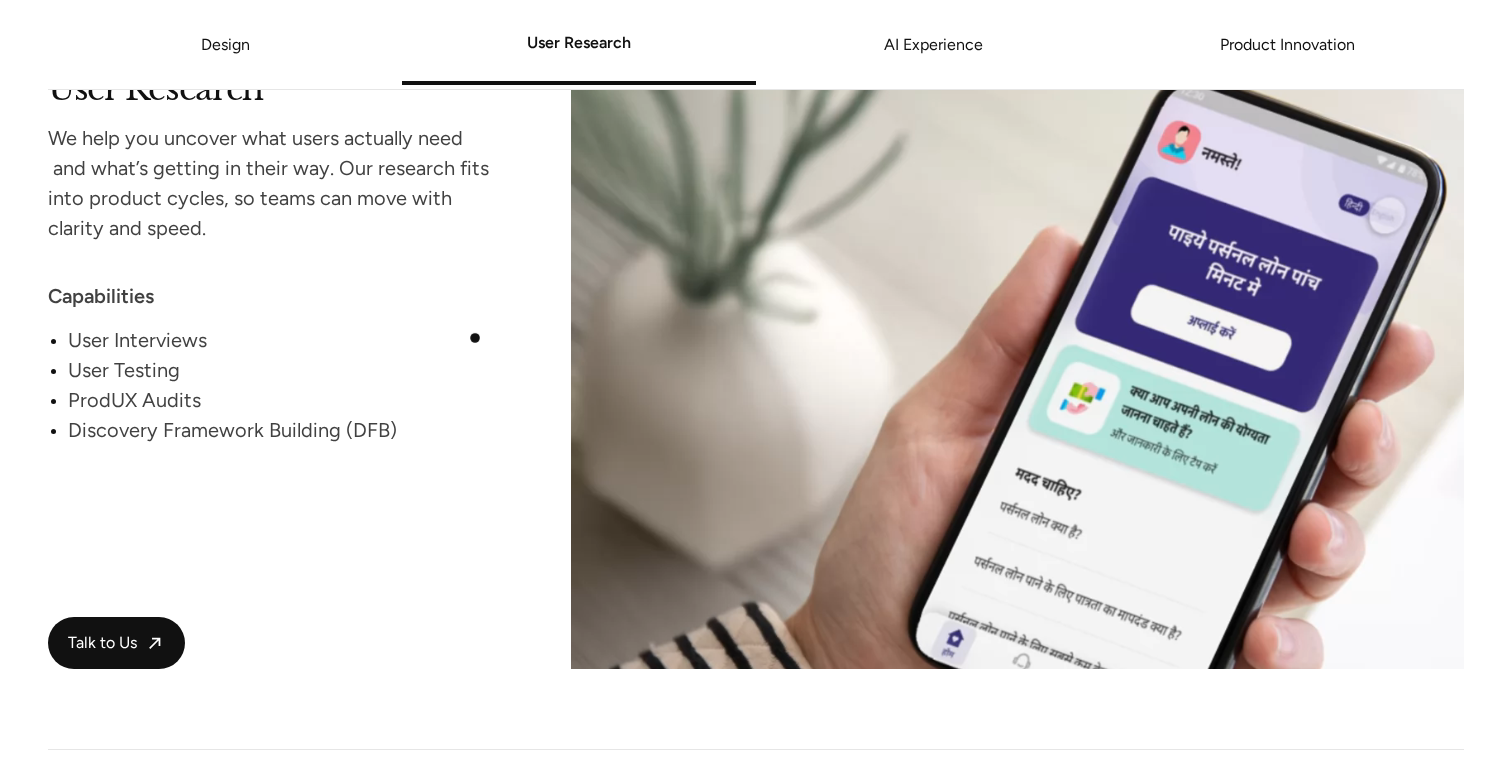 scroll, scrollTop: 2774, scrollLeft: 0, axis: vertical 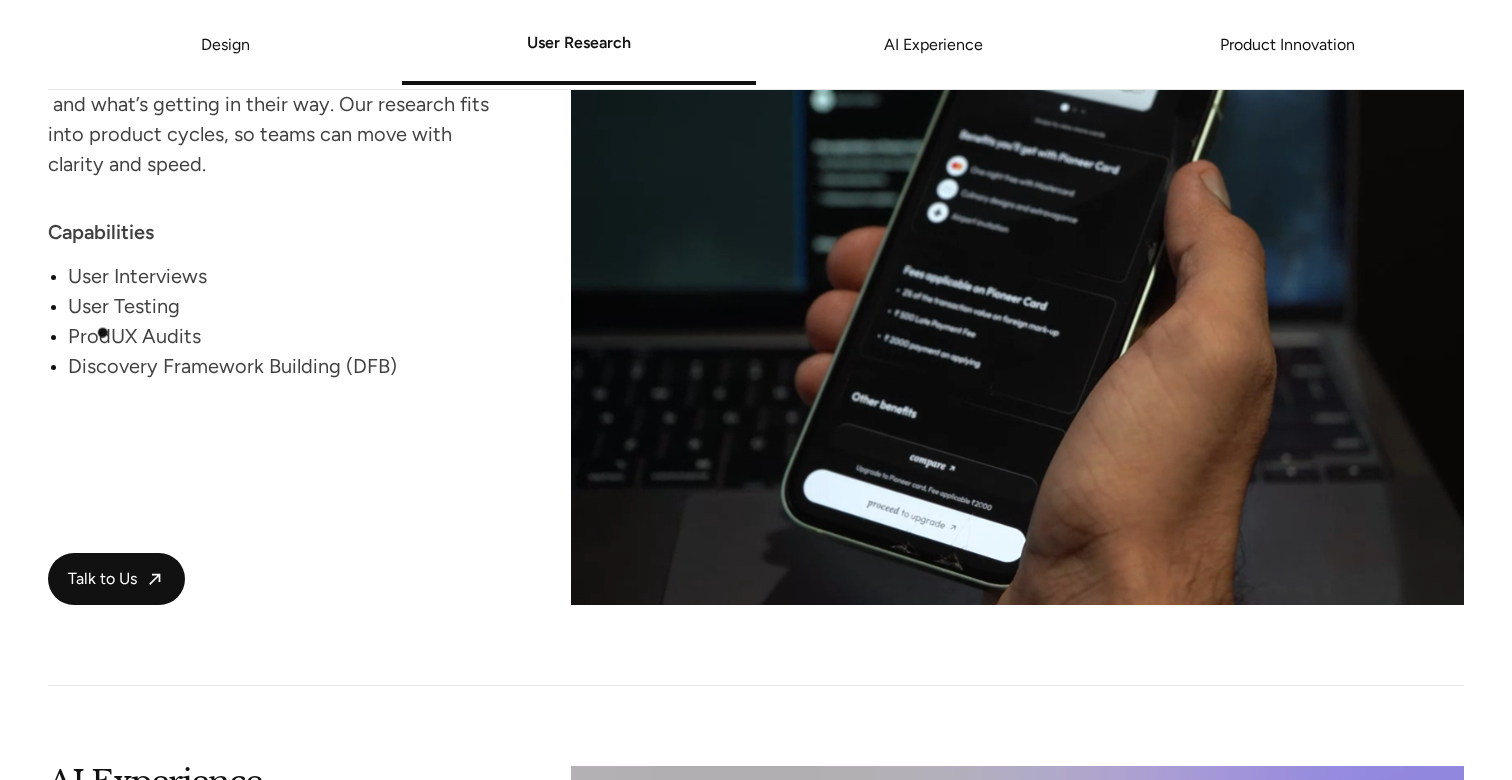 click on "ProdUX Audits" at bounding box center [281, 336] 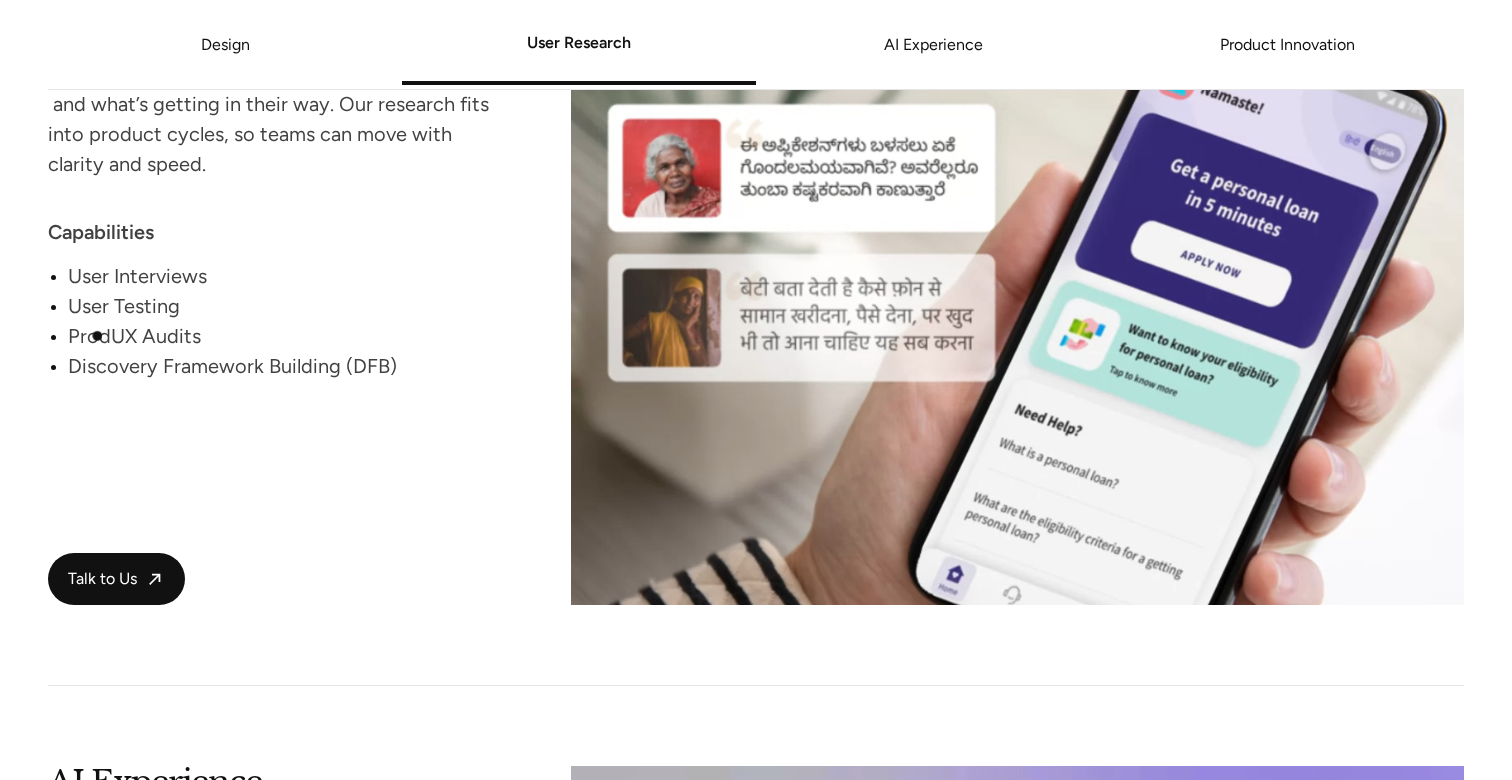 click on "ProdUX Audits" at bounding box center (281, 336) 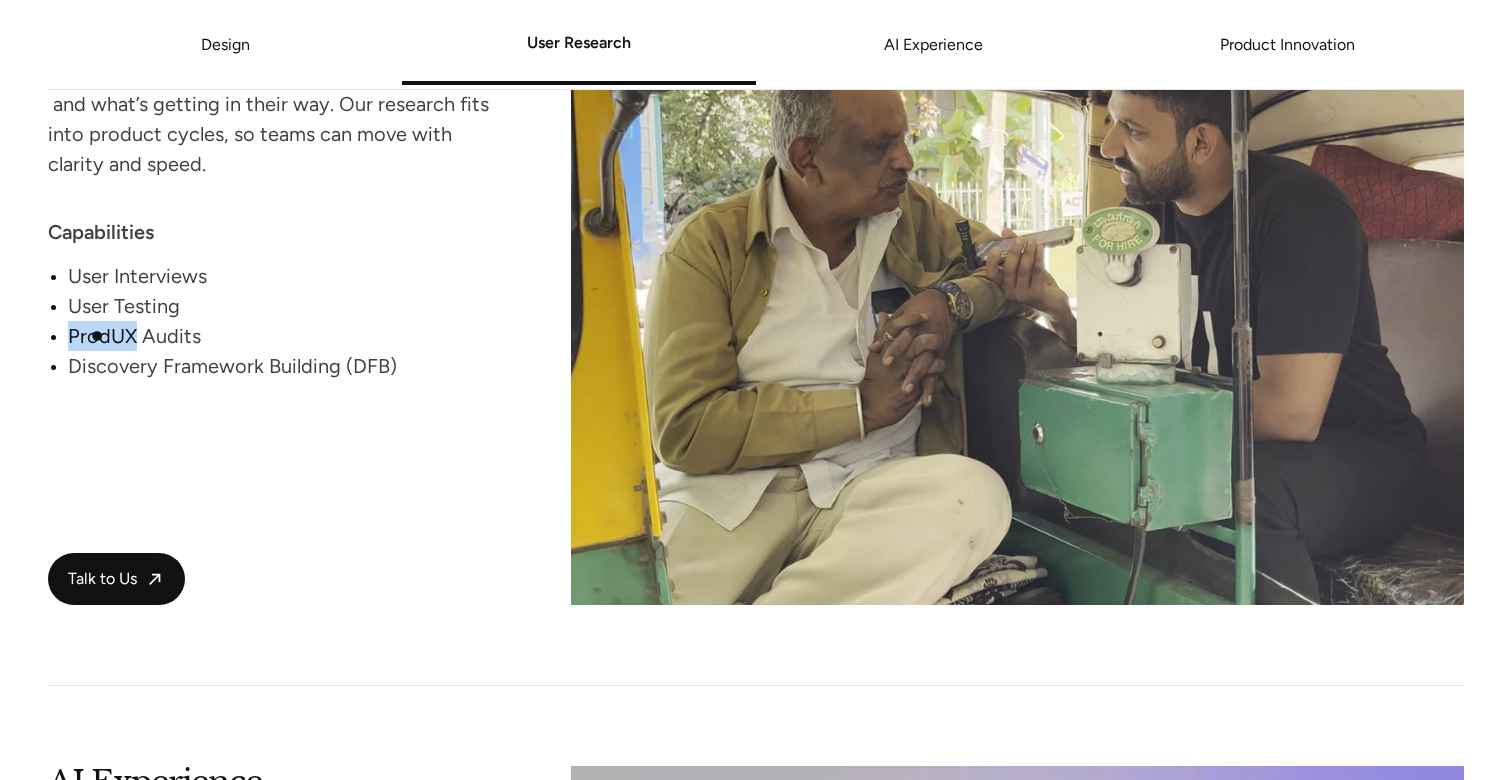 click on "ProdUX Audits" at bounding box center (281, 336) 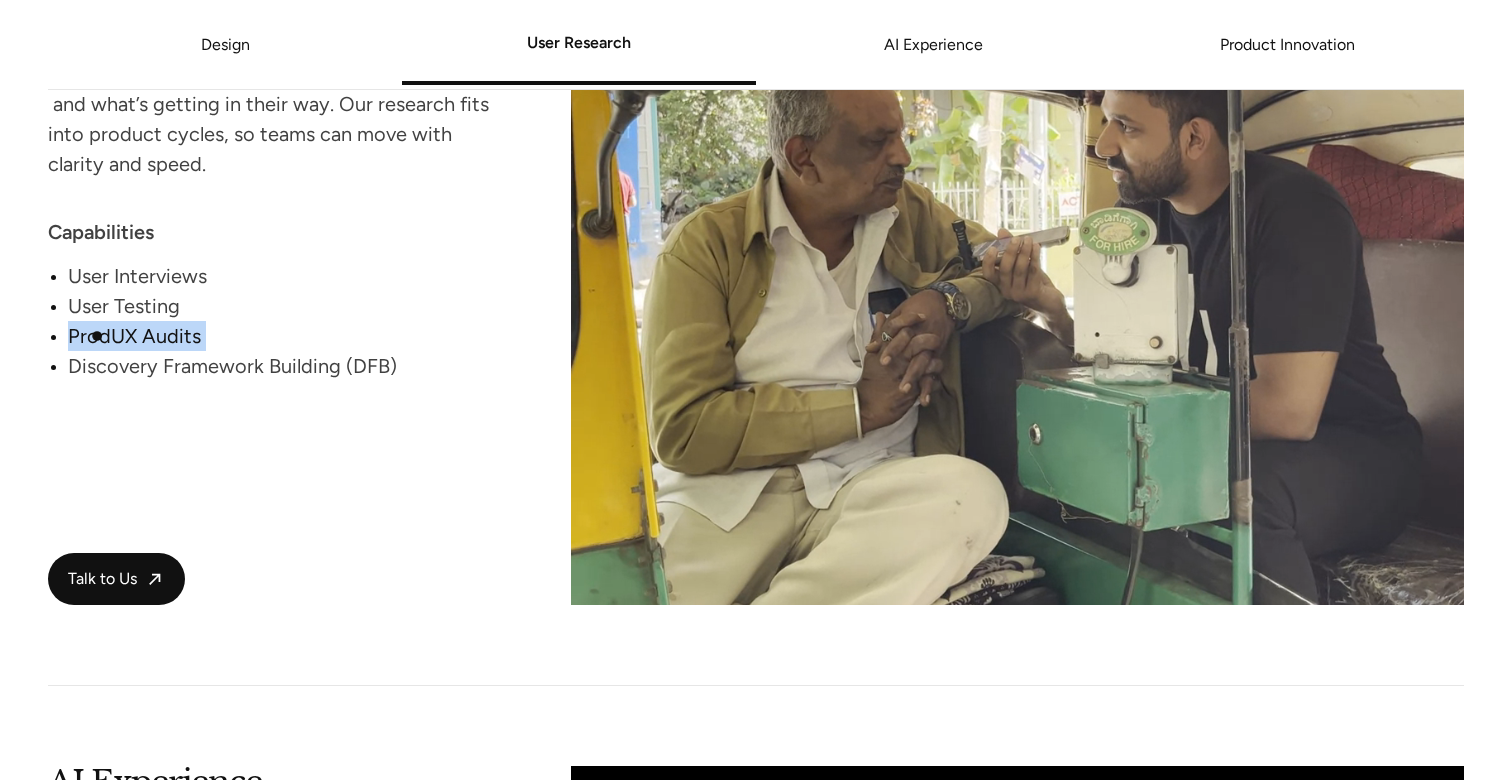 click on "ProdUX Audits" at bounding box center (281, 336) 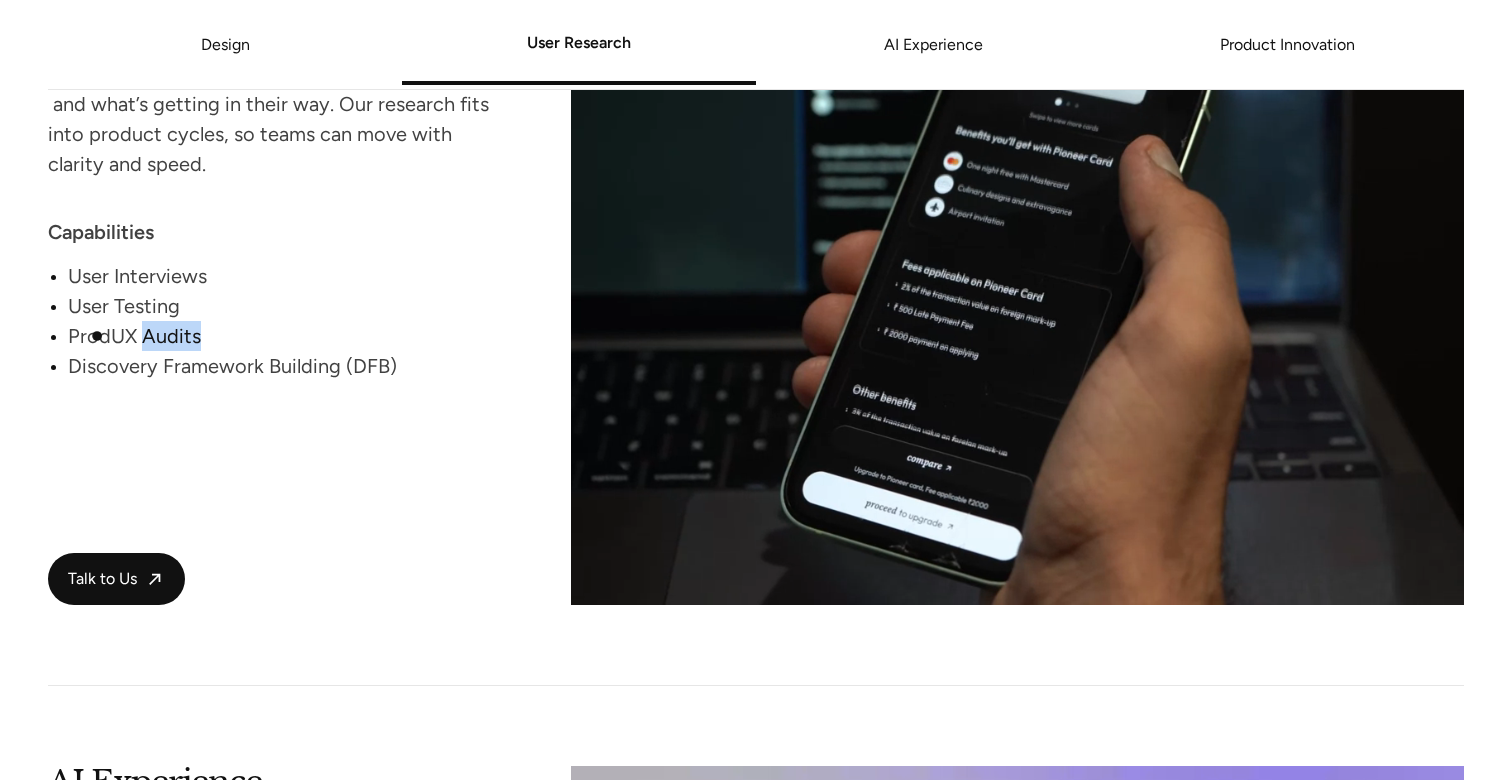 click on "ProdUX Audits" at bounding box center [281, 336] 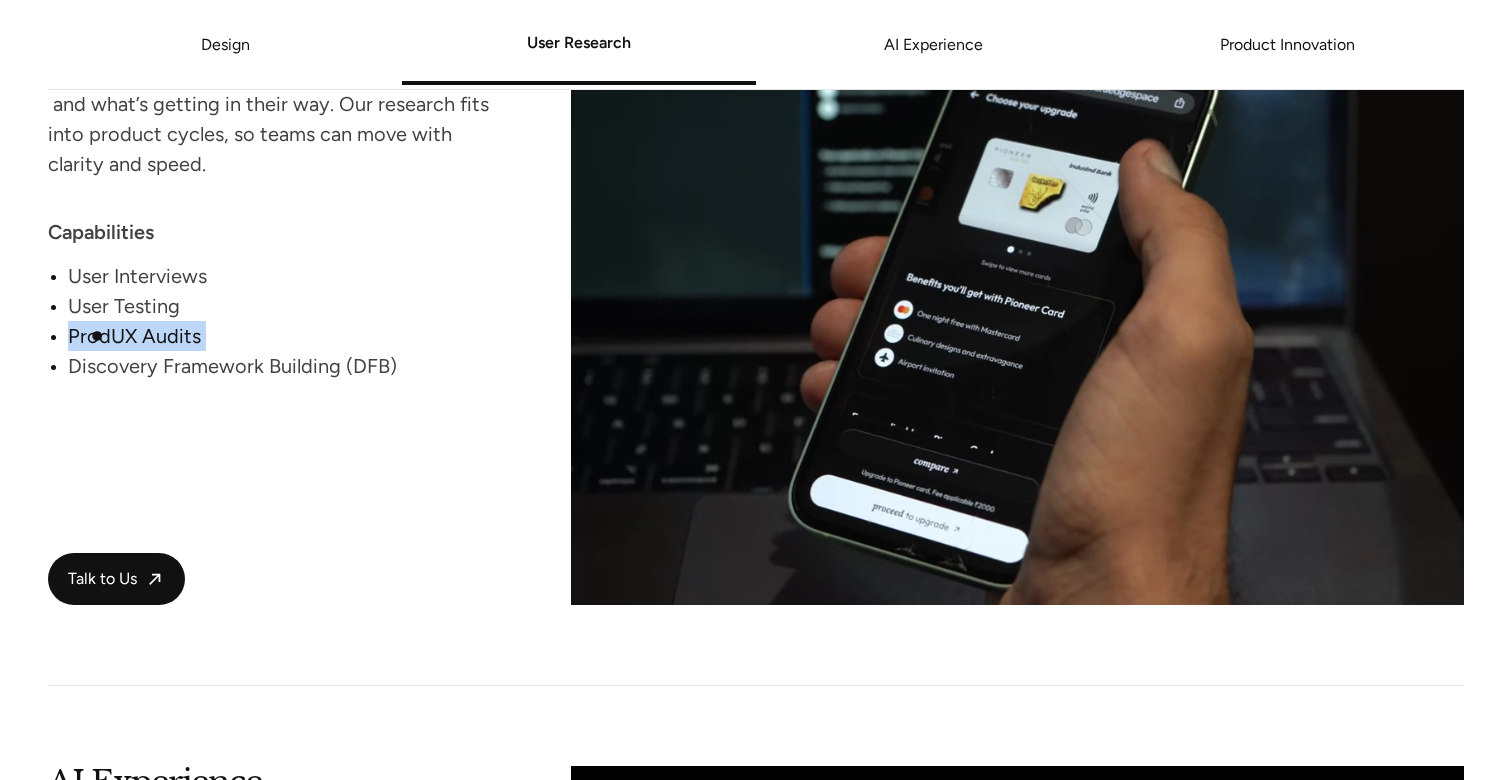 click on "ProdUX Audits" at bounding box center (281, 336) 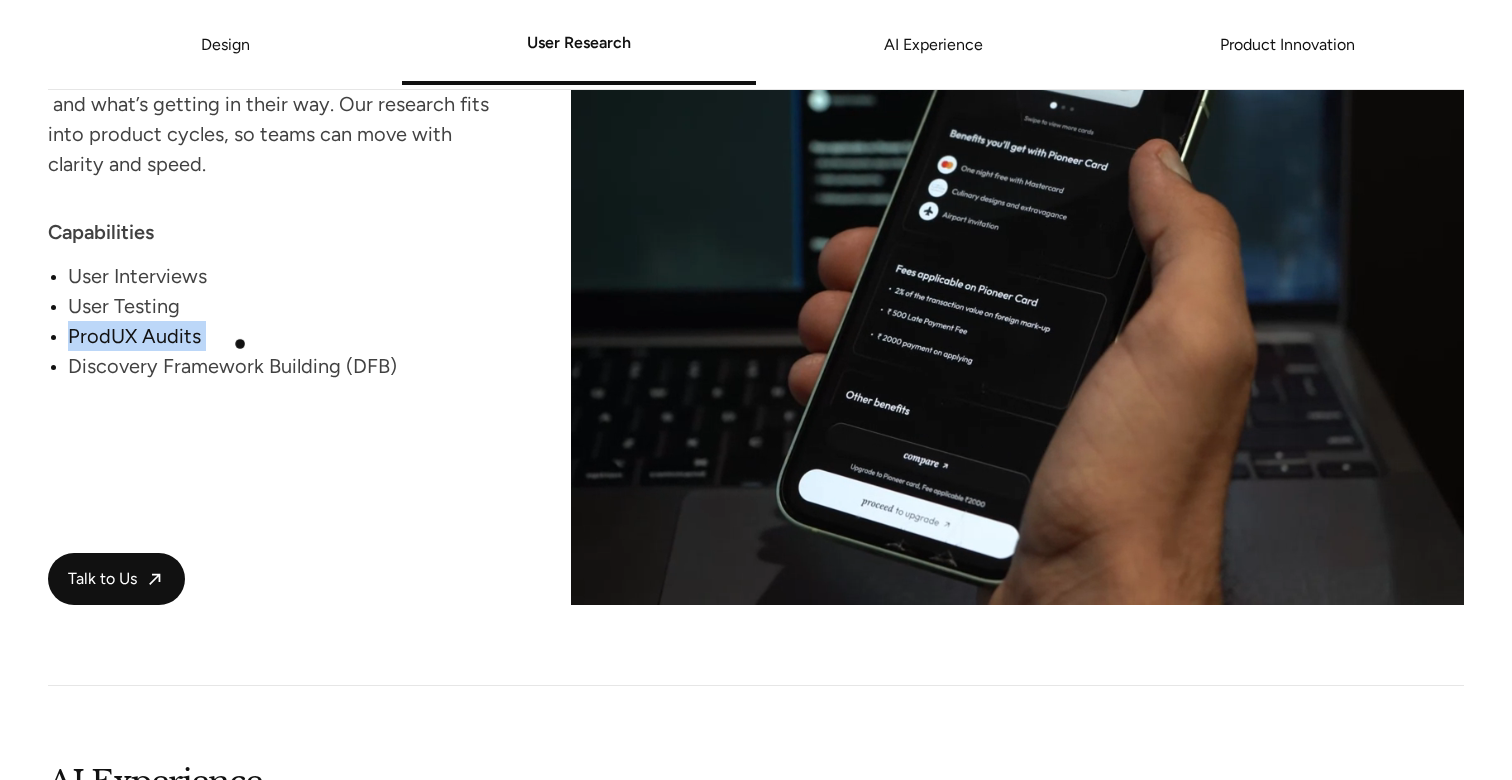 click on "ProdUX Audits" at bounding box center (281, 336) 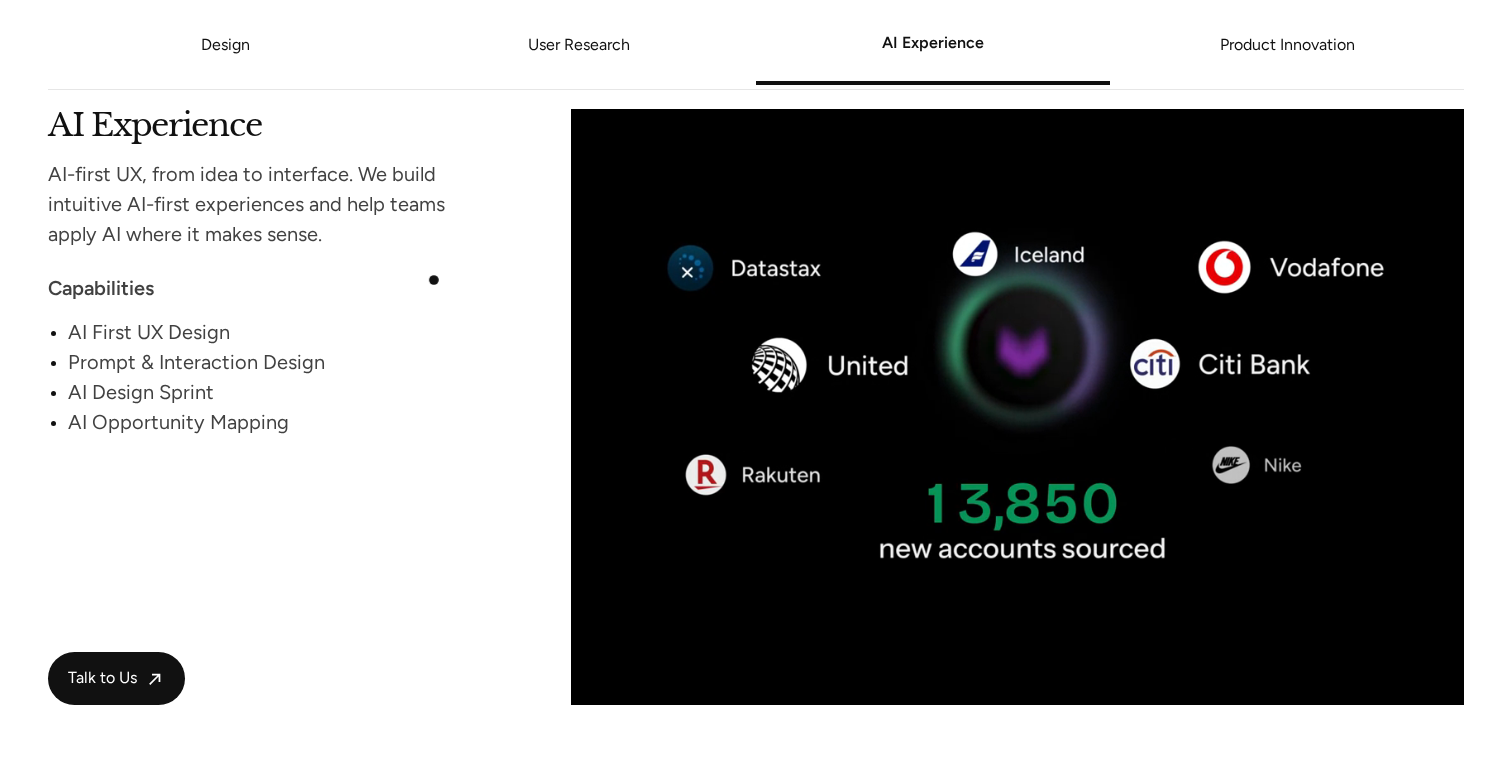 scroll, scrollTop: 3438, scrollLeft: 0, axis: vertical 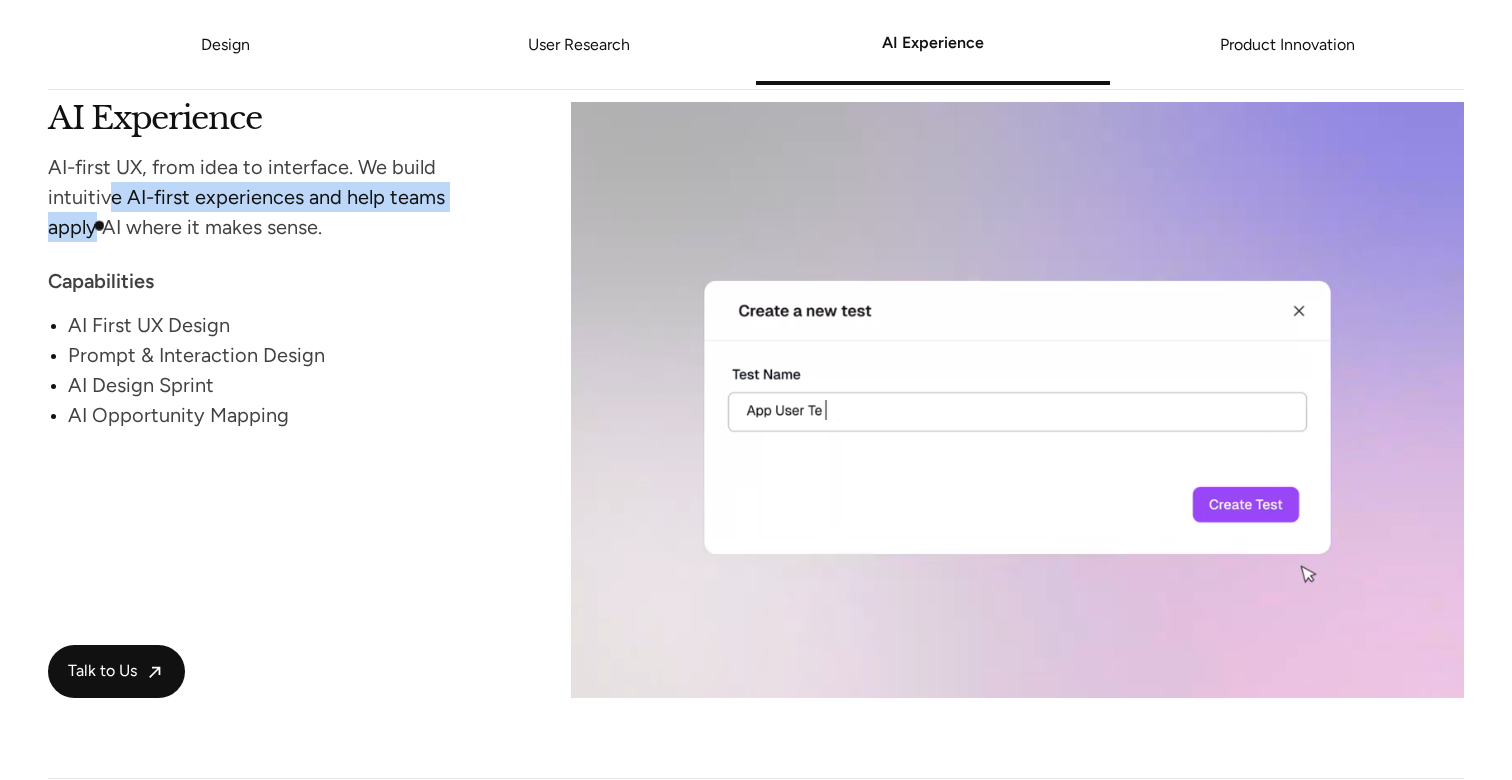drag, startPoint x: 114, startPoint y: 191, endPoint x: 99, endPoint y: 223, distance: 35.341194 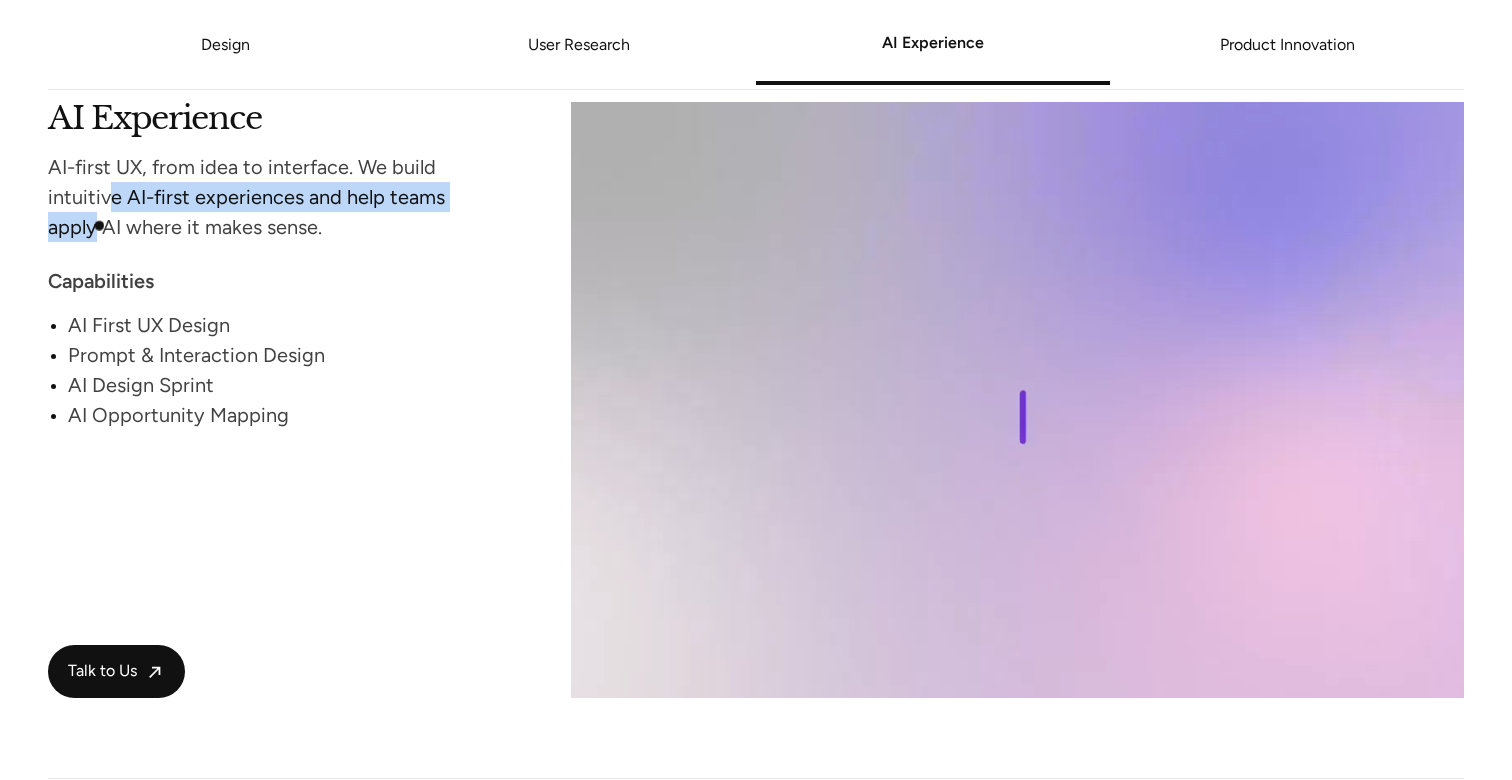 click on "AI-first UX, from idea to interface. We build intuitive AI-first experiences and help teams apply AI where it makes sense." at bounding box center [271, 197] 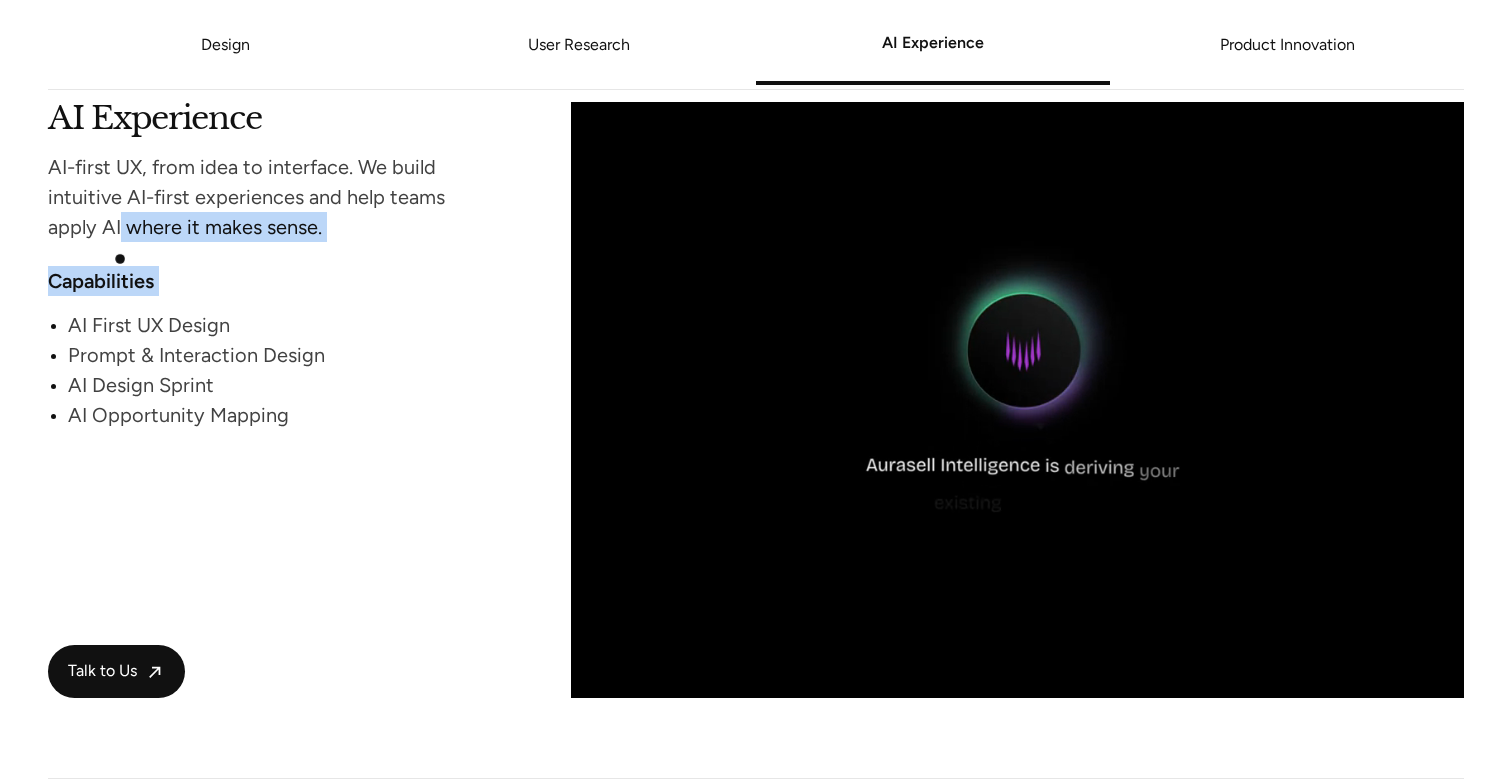 drag, startPoint x: 122, startPoint y: 217, endPoint x: 114, endPoint y: 312, distance: 95.33625 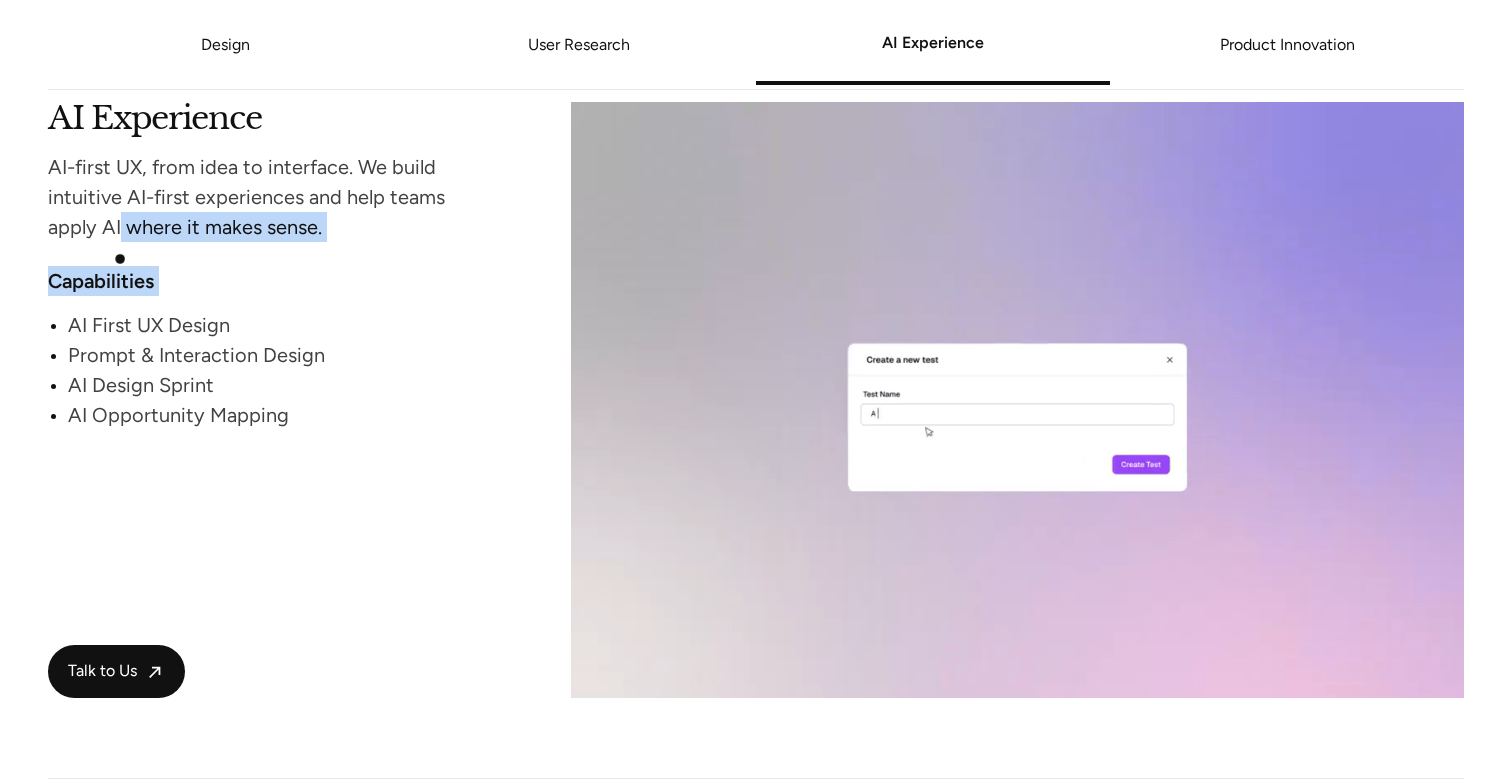 click on "AI Experience AI-first UX, from idea to interface. We build intuitive AI-first experiences and help teams apply AI where it makes sense. Capabilities AI First UX Design Prompt & Interaction Design AI Design Sprint AI Opportunity Mapping" at bounding box center (271, 265) 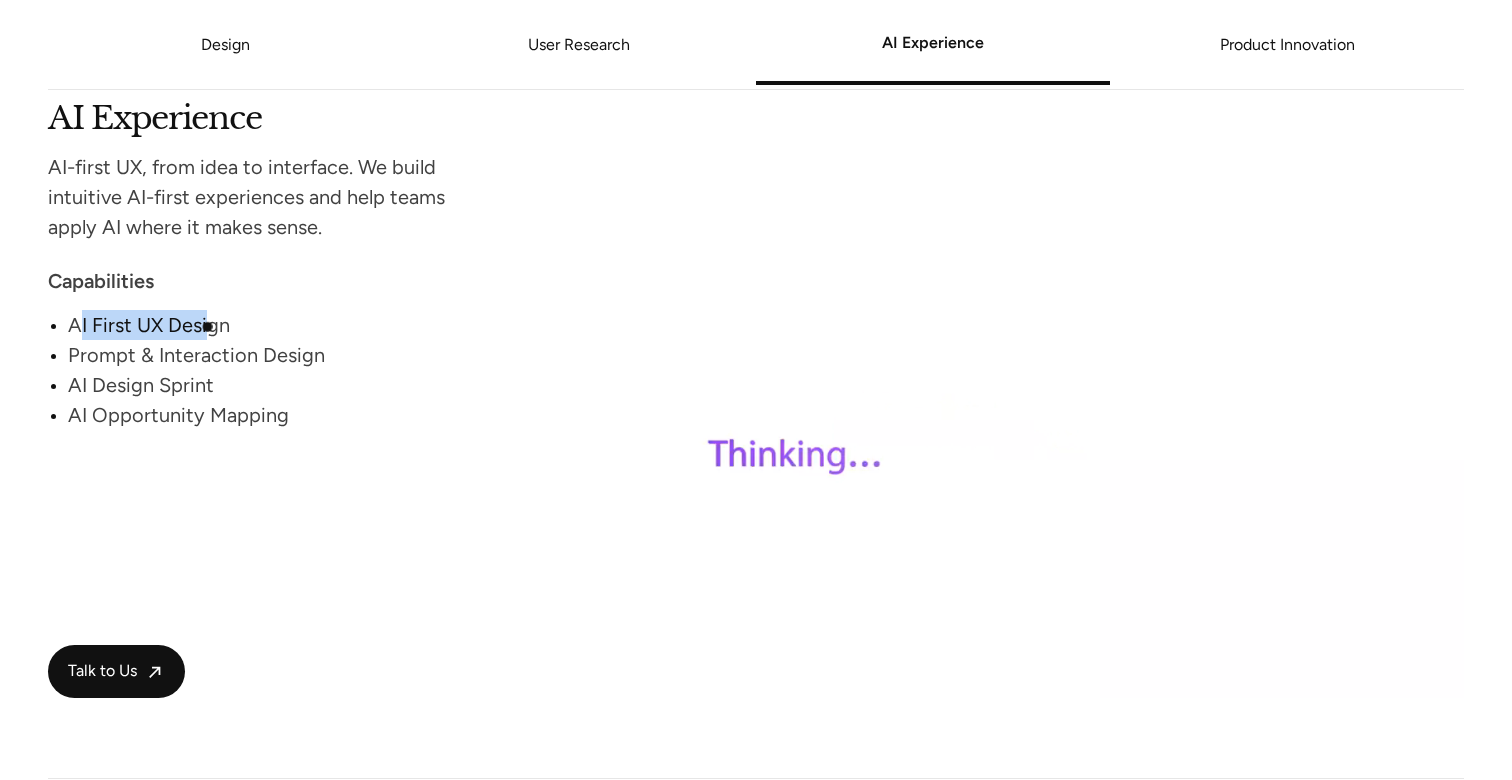 drag, startPoint x: 78, startPoint y: 327, endPoint x: 167, endPoint y: 328, distance: 89.005615 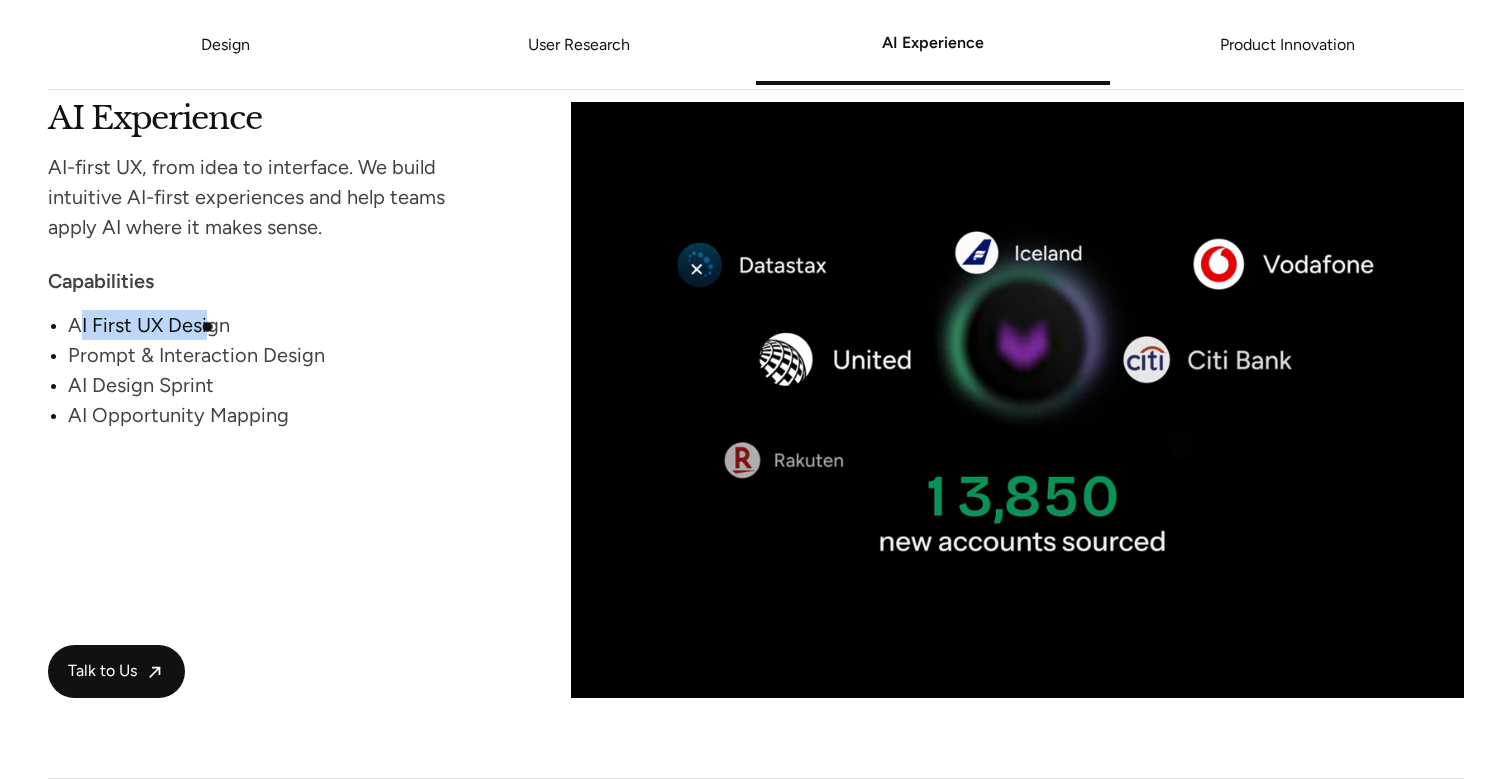click on "AI First UX Design" at bounding box center (281, 325) 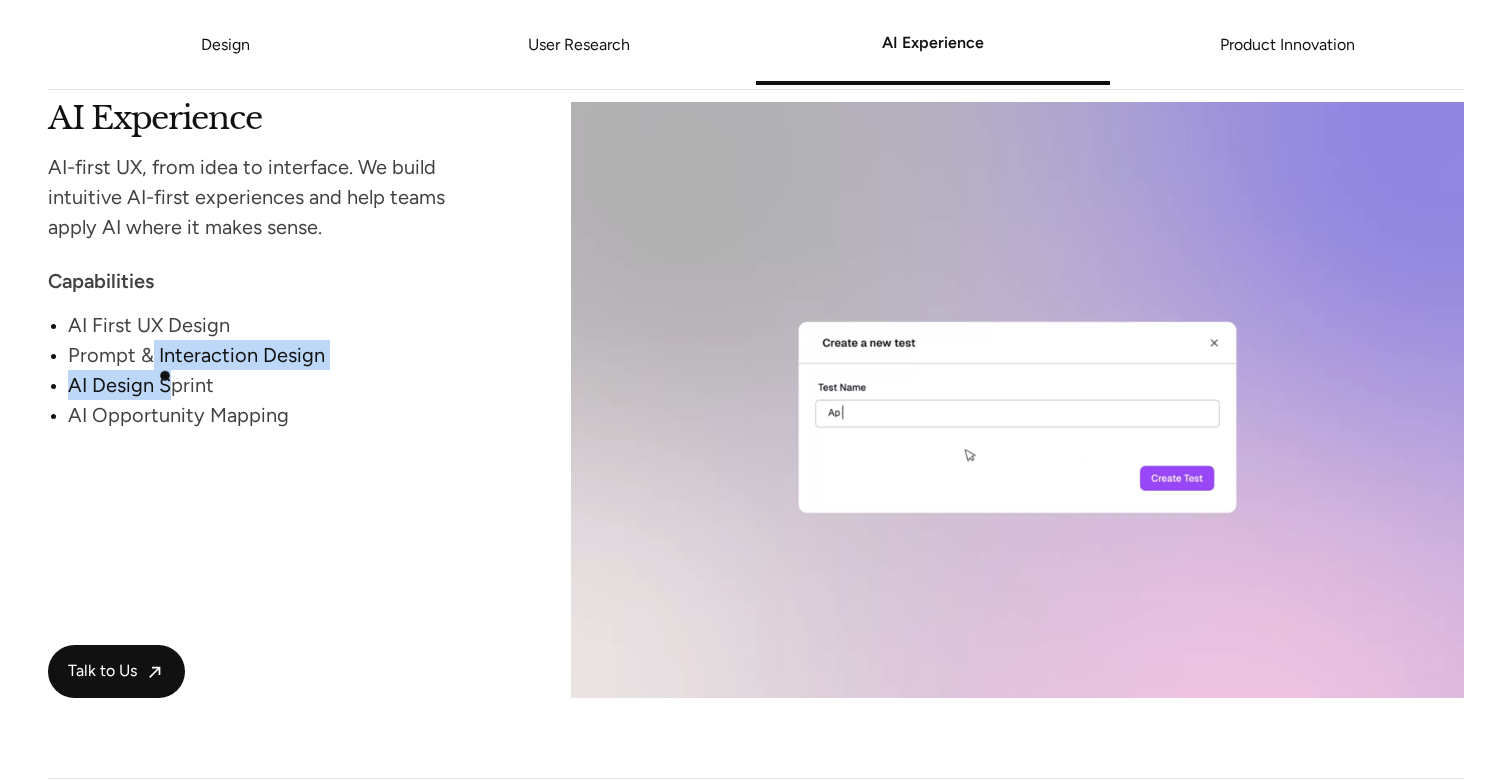 drag, startPoint x: 151, startPoint y: 353, endPoint x: 165, endPoint y: 376, distance: 26.925823 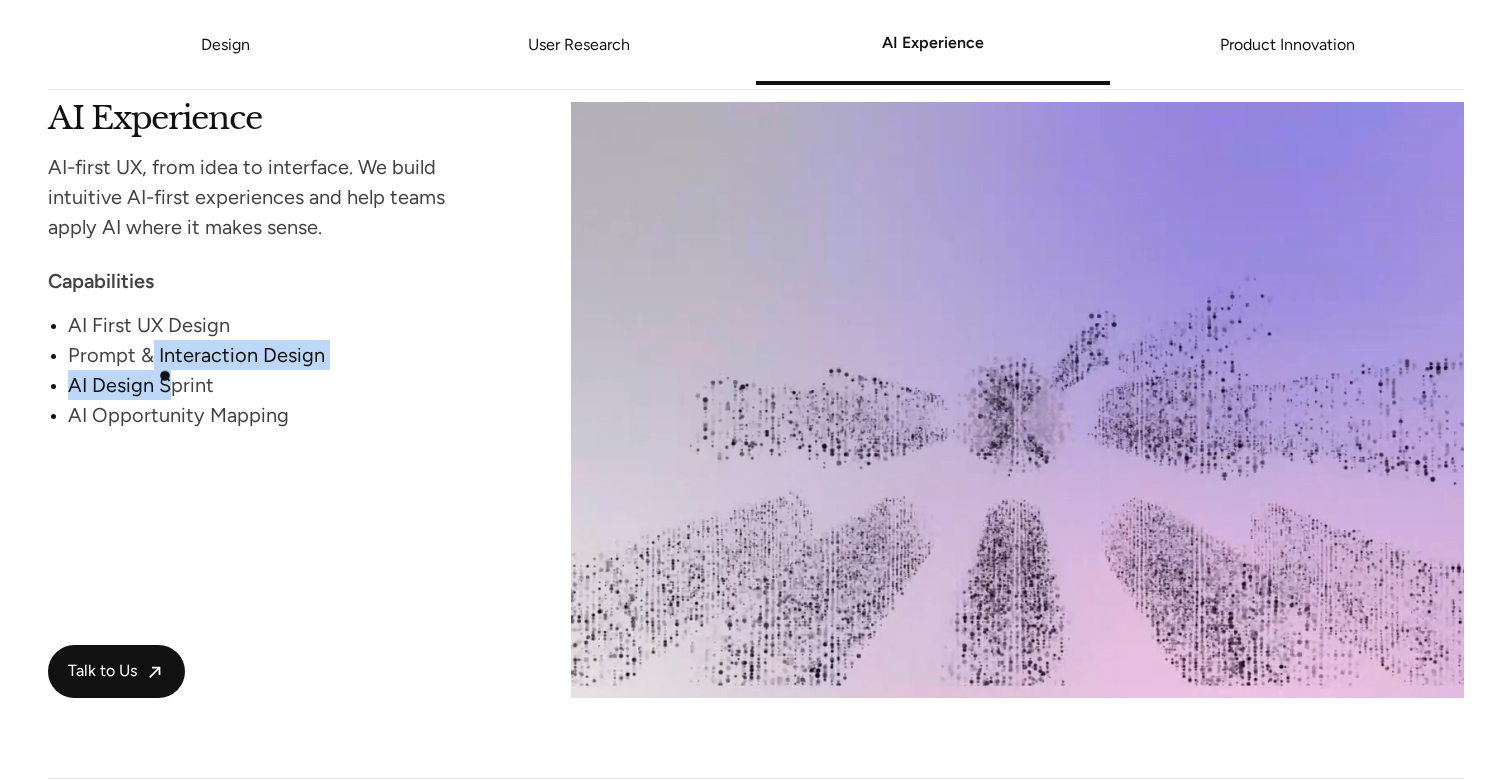 click on "AI First UX Design Prompt & Interaction Design AI Design Sprint AI Opportunity Mapping" at bounding box center (271, 370) 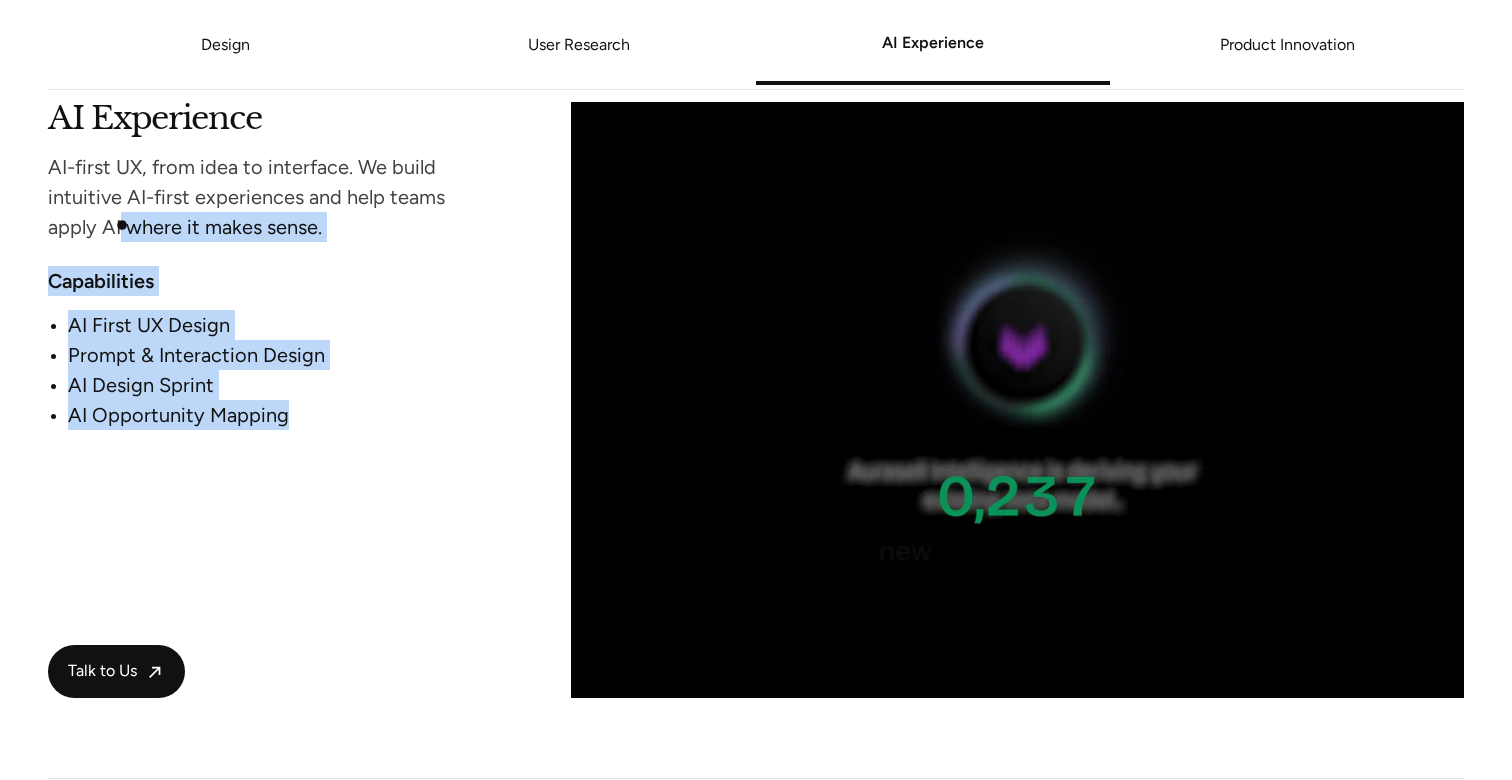 drag, startPoint x: 319, startPoint y: 458, endPoint x: 122, endPoint y: 225, distance: 305.11966 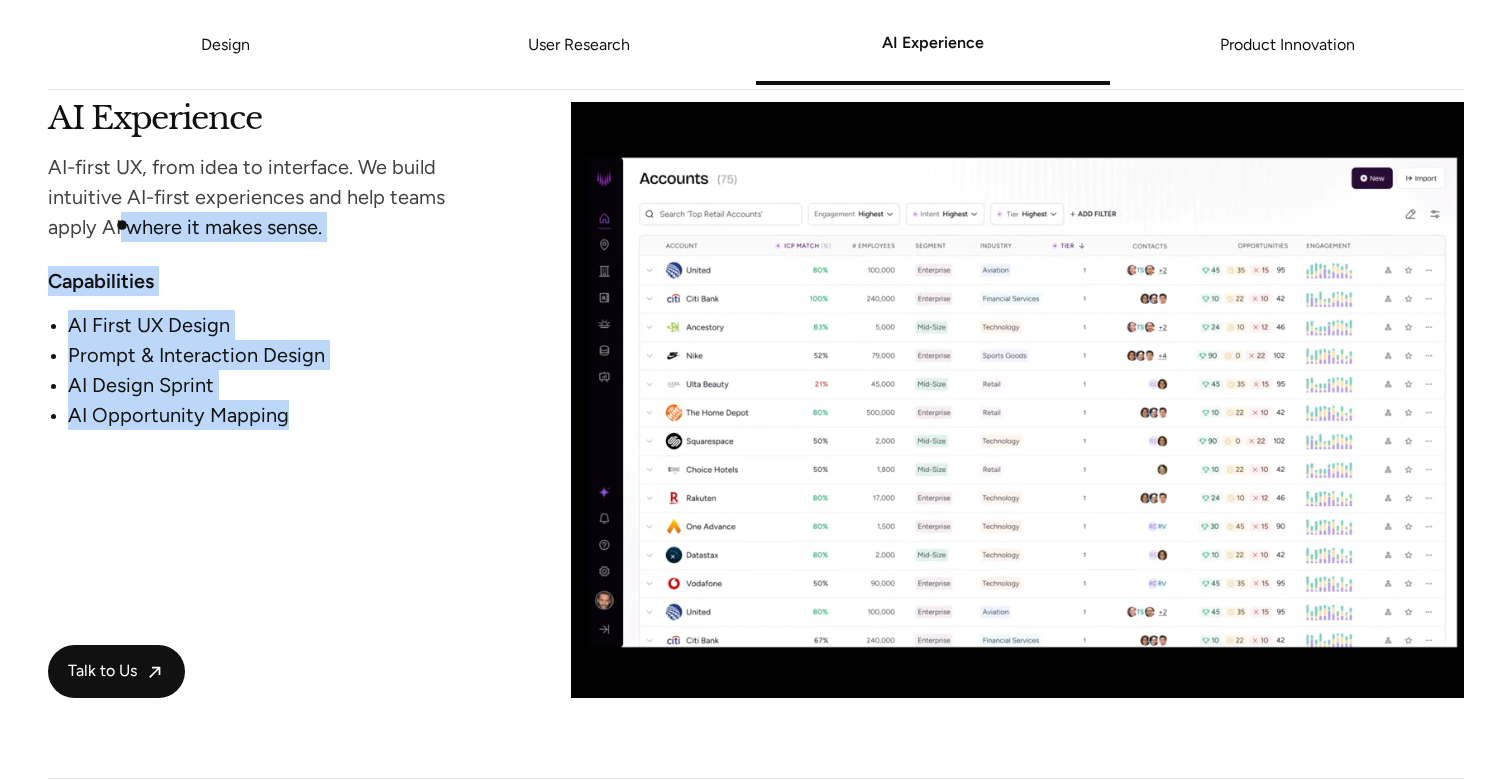 click on "AI Experience AI-first UX, from idea to interface. We build intuitive AI-first experiences and help teams apply AI where it makes sense. Capabilities AI First UX Design Prompt & Interaction Design AI Design Sprint AI Opportunity Mapping Talk to Us" at bounding box center (271, 400) 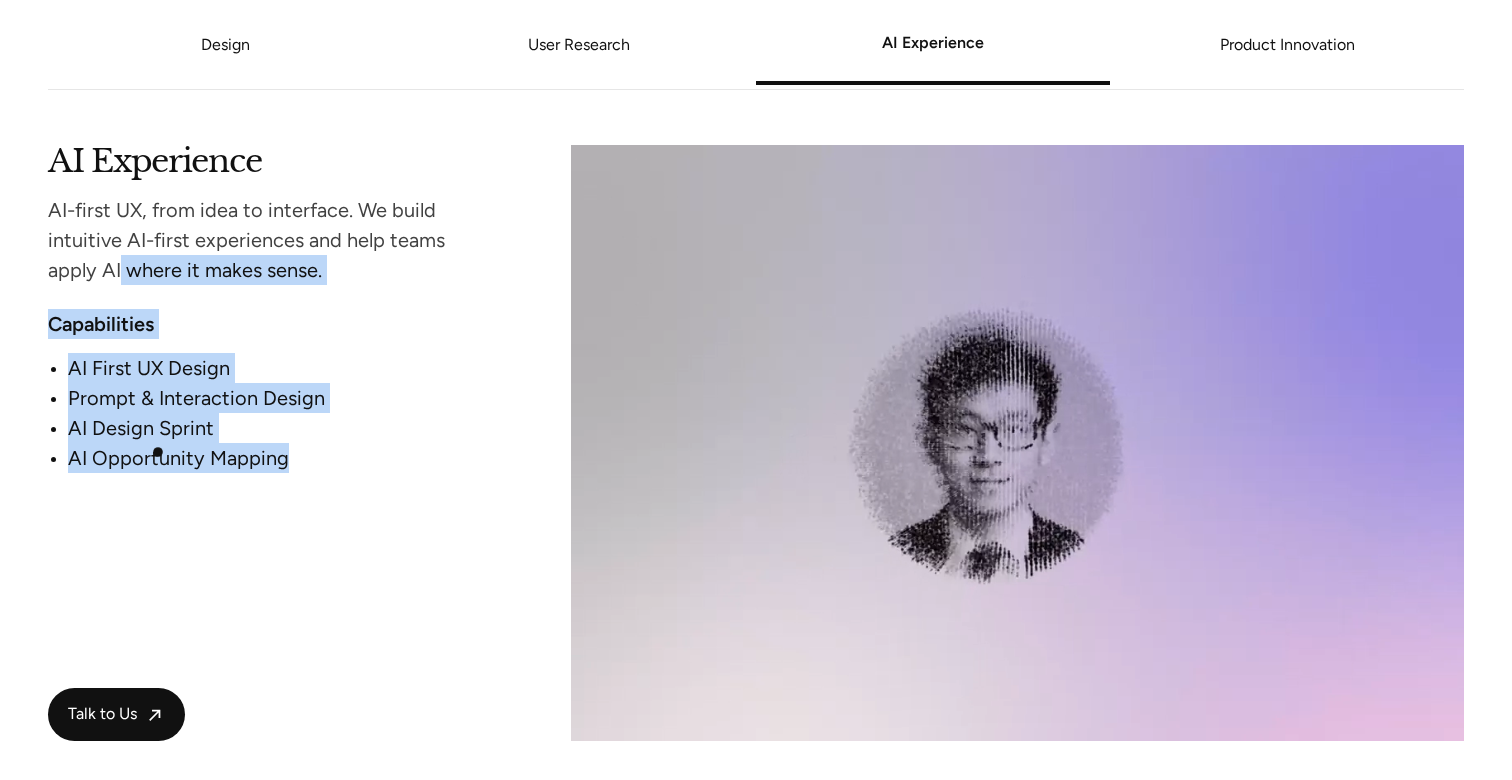 scroll, scrollTop: 3366, scrollLeft: 0, axis: vertical 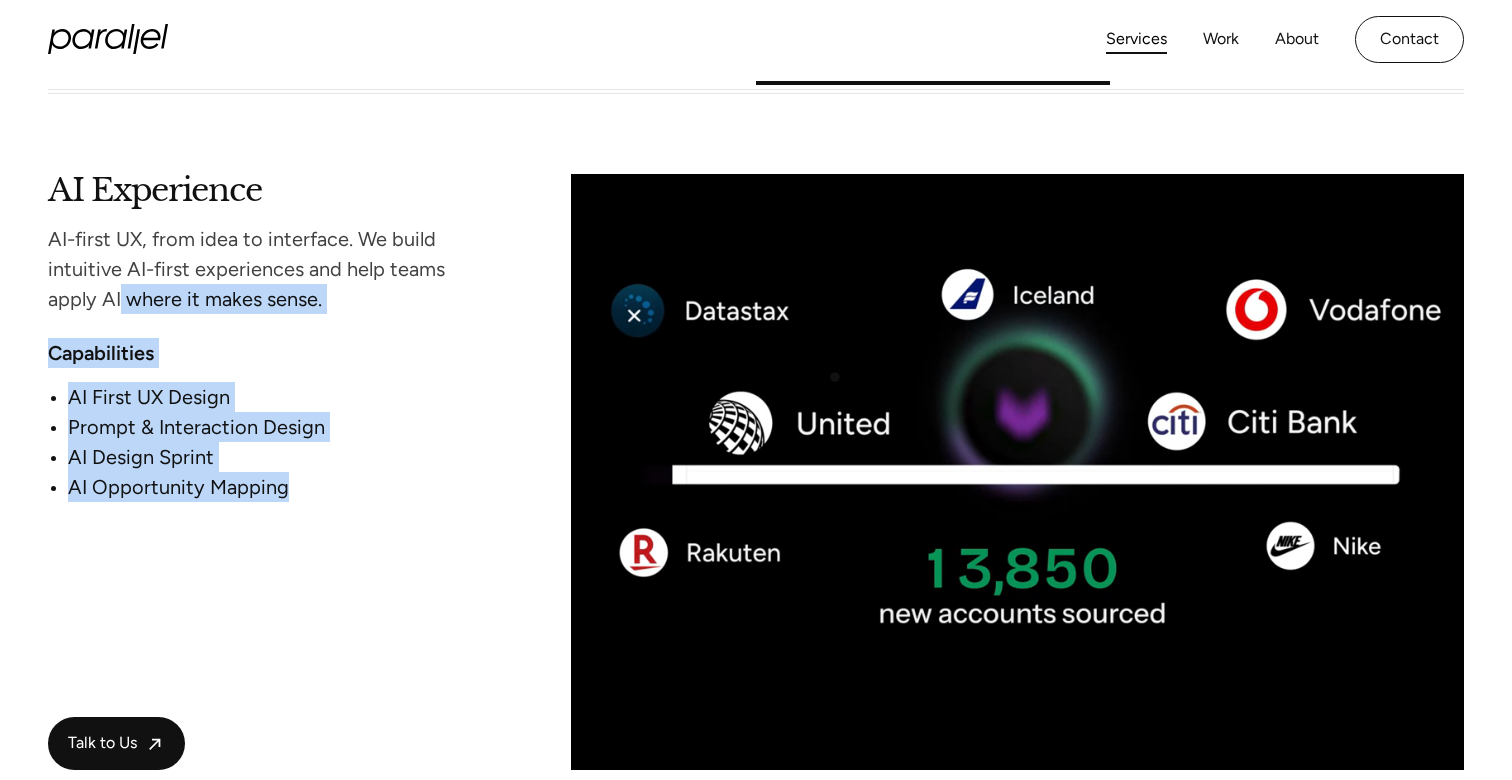 click at bounding box center (1017, 472) 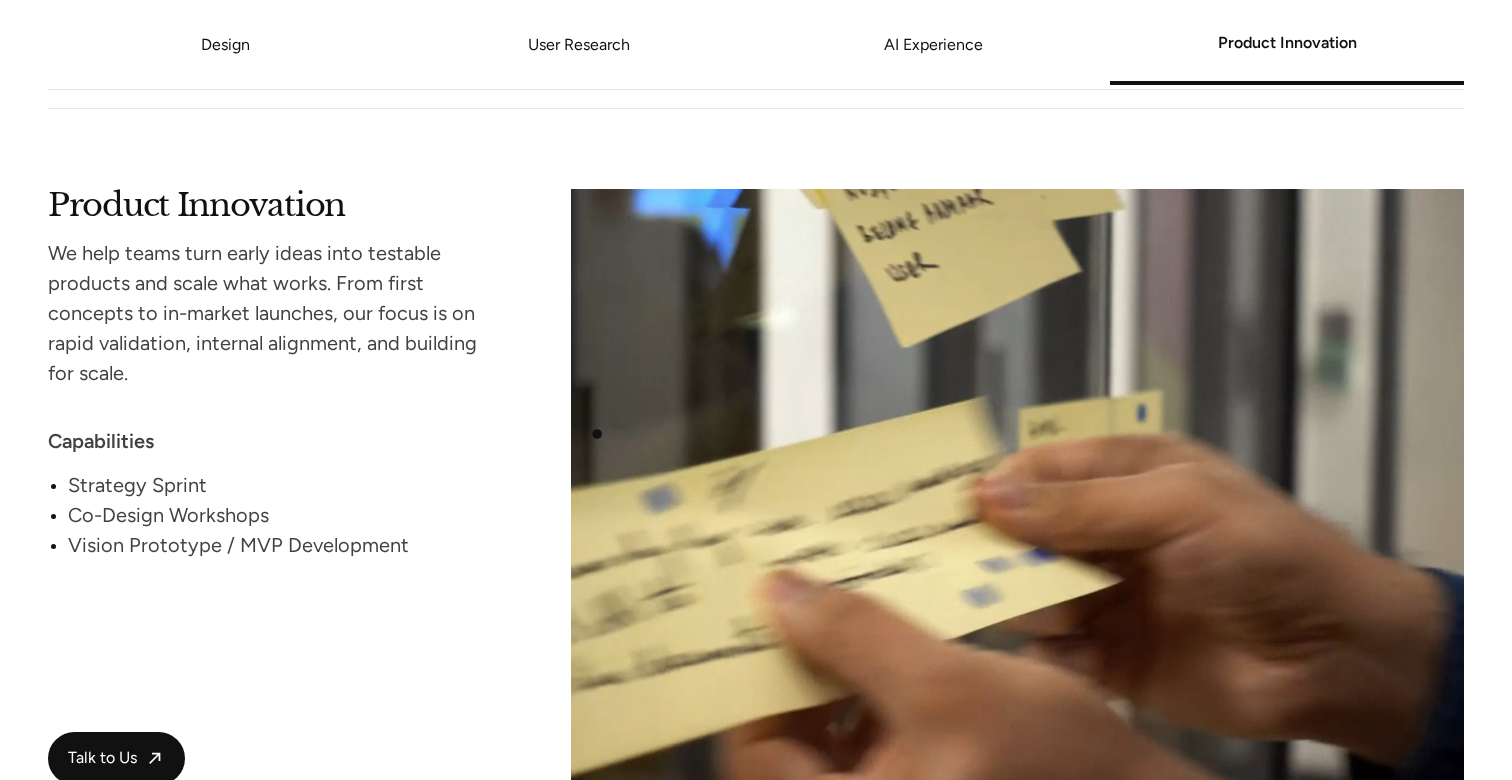 scroll, scrollTop: 4110, scrollLeft: 0, axis: vertical 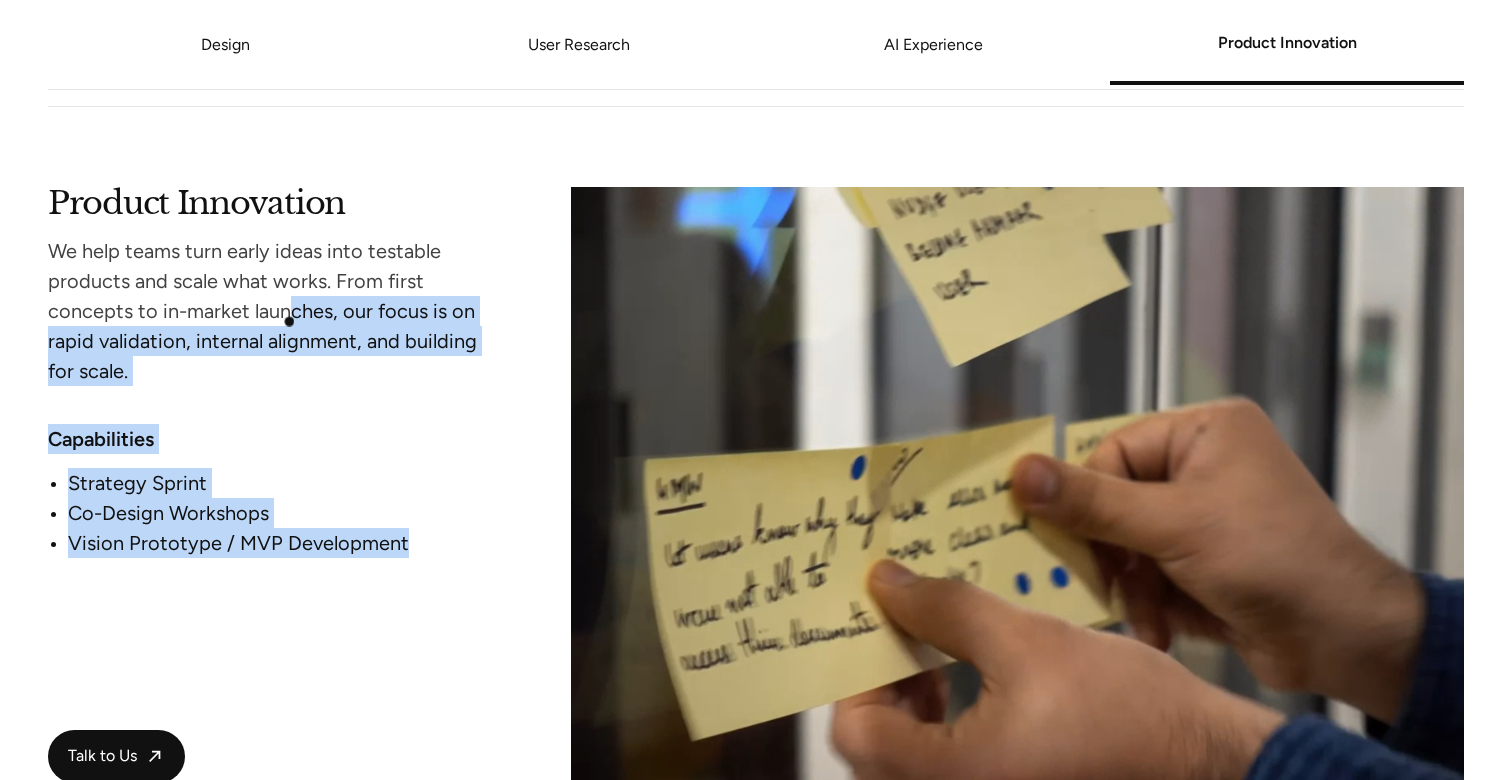 drag, startPoint x: 407, startPoint y: 547, endPoint x: 286, endPoint y: 312, distance: 264.32178 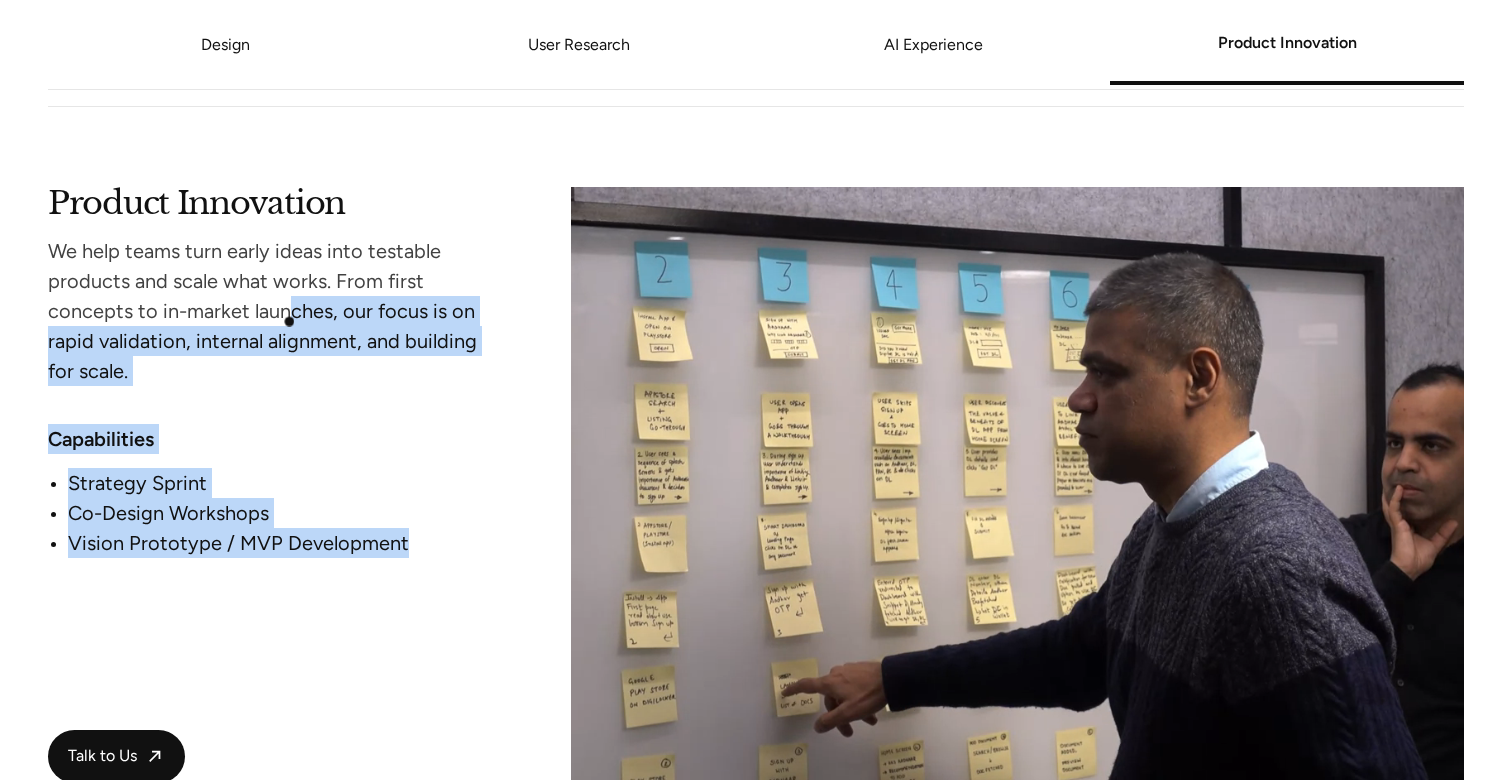 click on "Product Innovation We help teams turn early ideas into testable products and scale what works. From first concepts to in-market launches, our focus is on rapid validation, internal alignment, and building for scale. Capabilities Strategy Sprint Co-Design Workshops Vision Prototype / MVP Development" at bounding box center (271, 372) 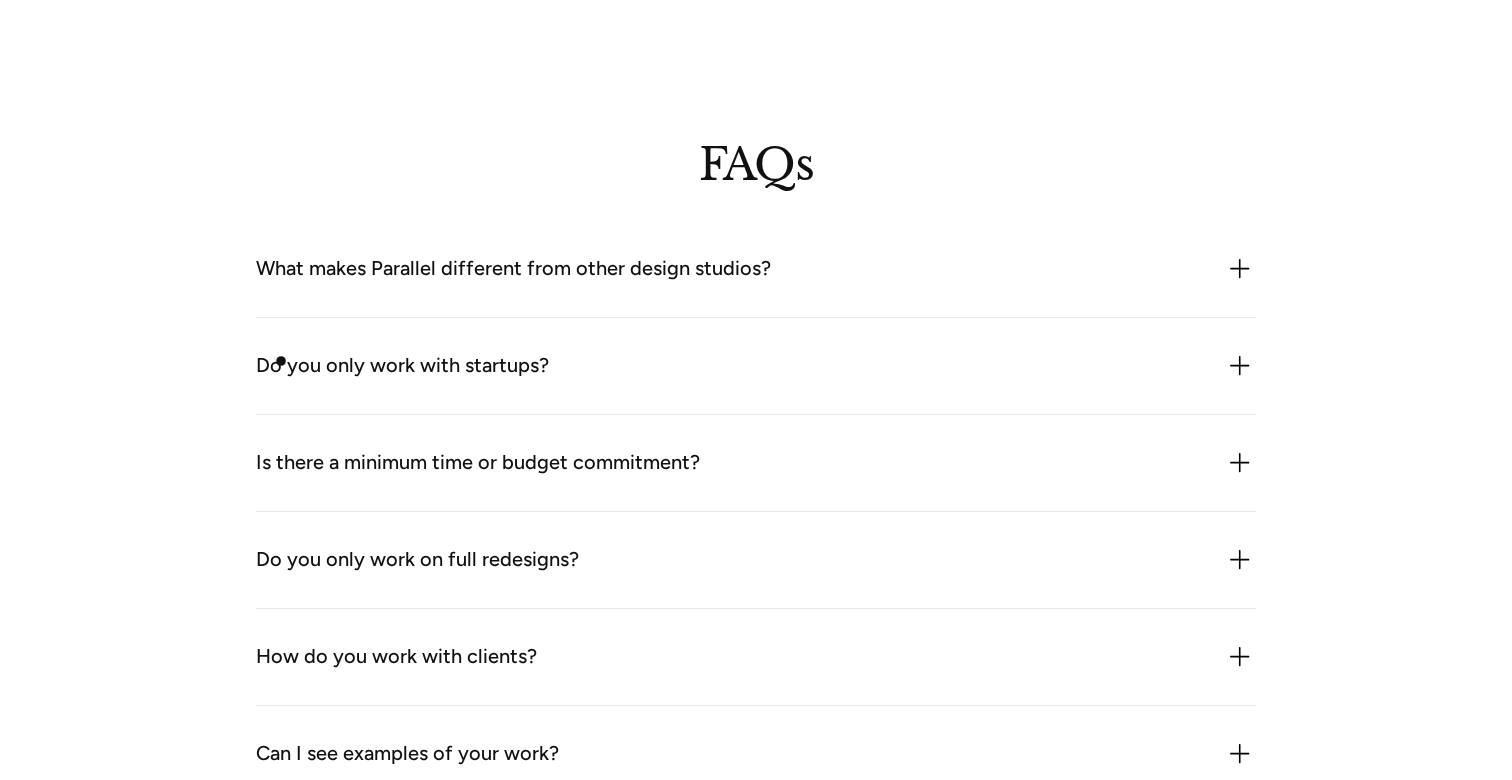 scroll, scrollTop: 5535, scrollLeft: 0, axis: vertical 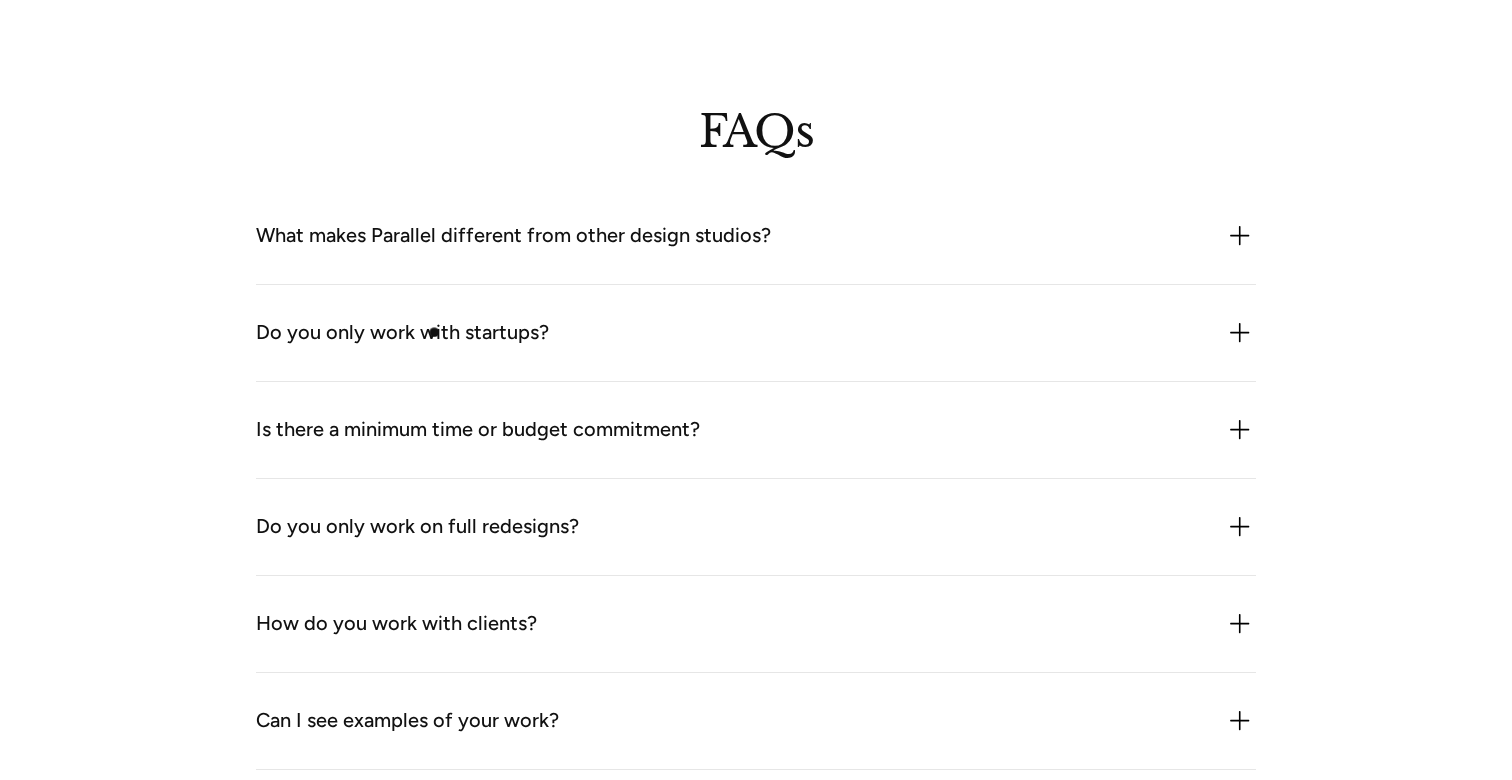 click on "Do you only work with startups?" at bounding box center (402, 333) 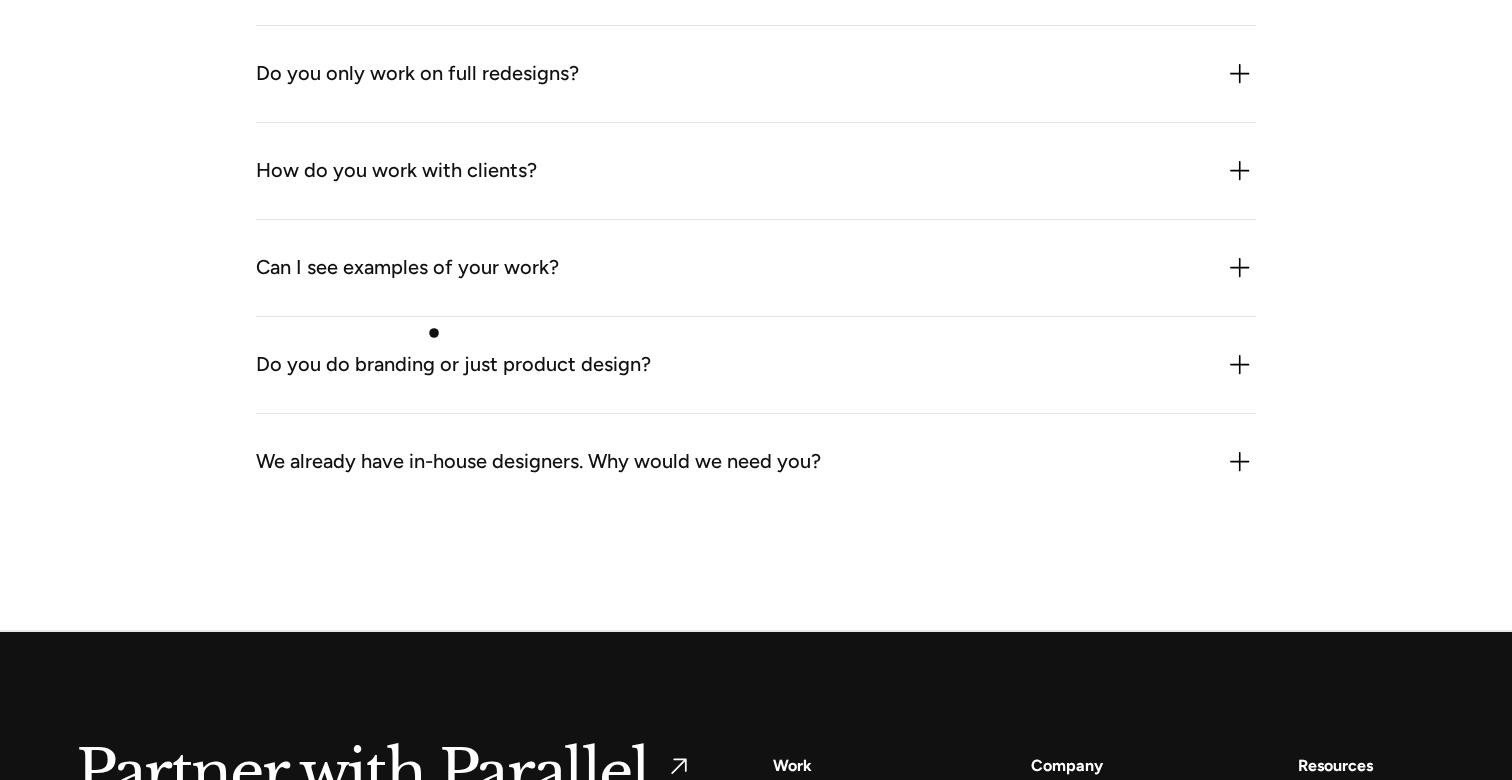 scroll, scrollTop: 6122, scrollLeft: 0, axis: vertical 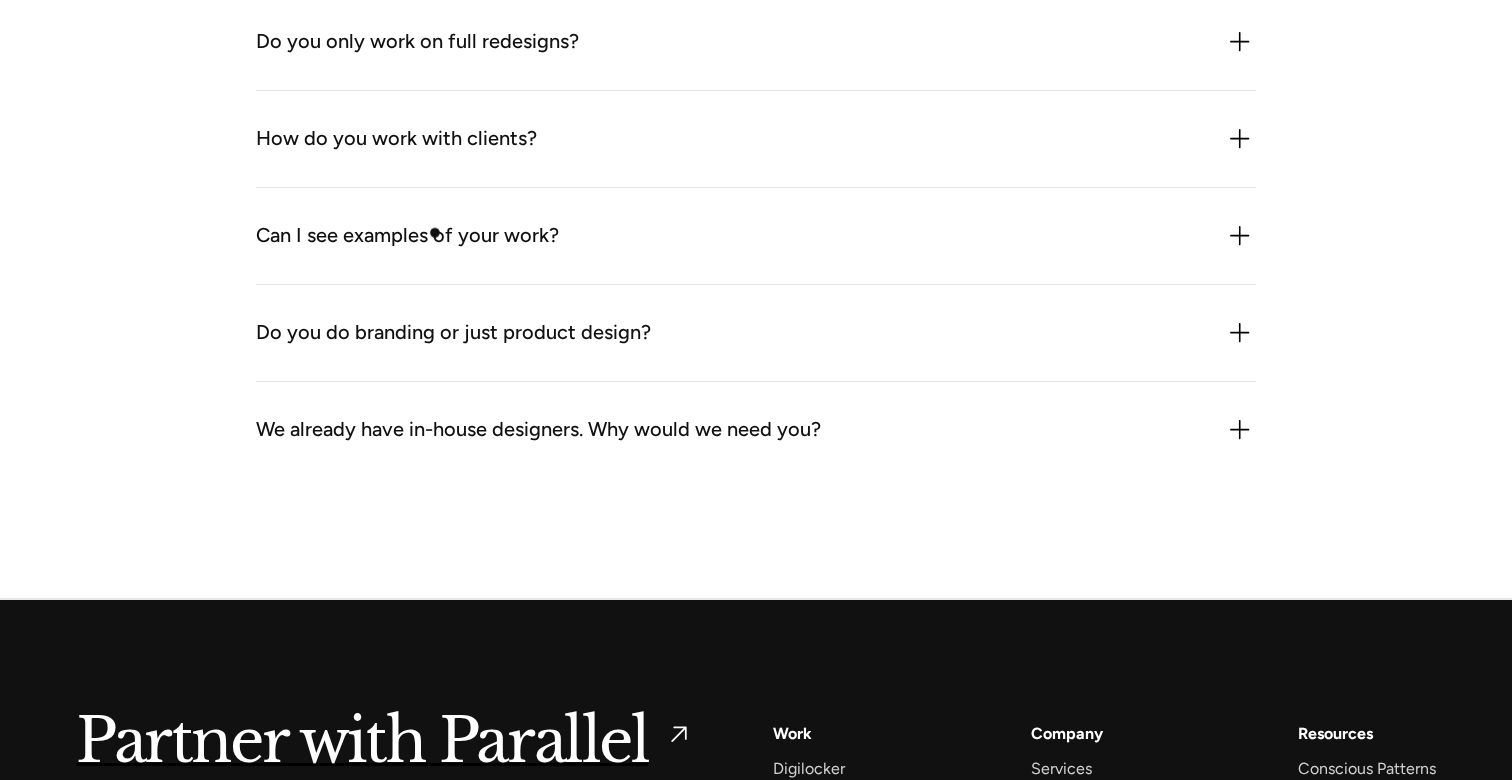 click on "Can I see examples of your work?" at bounding box center (407, 236) 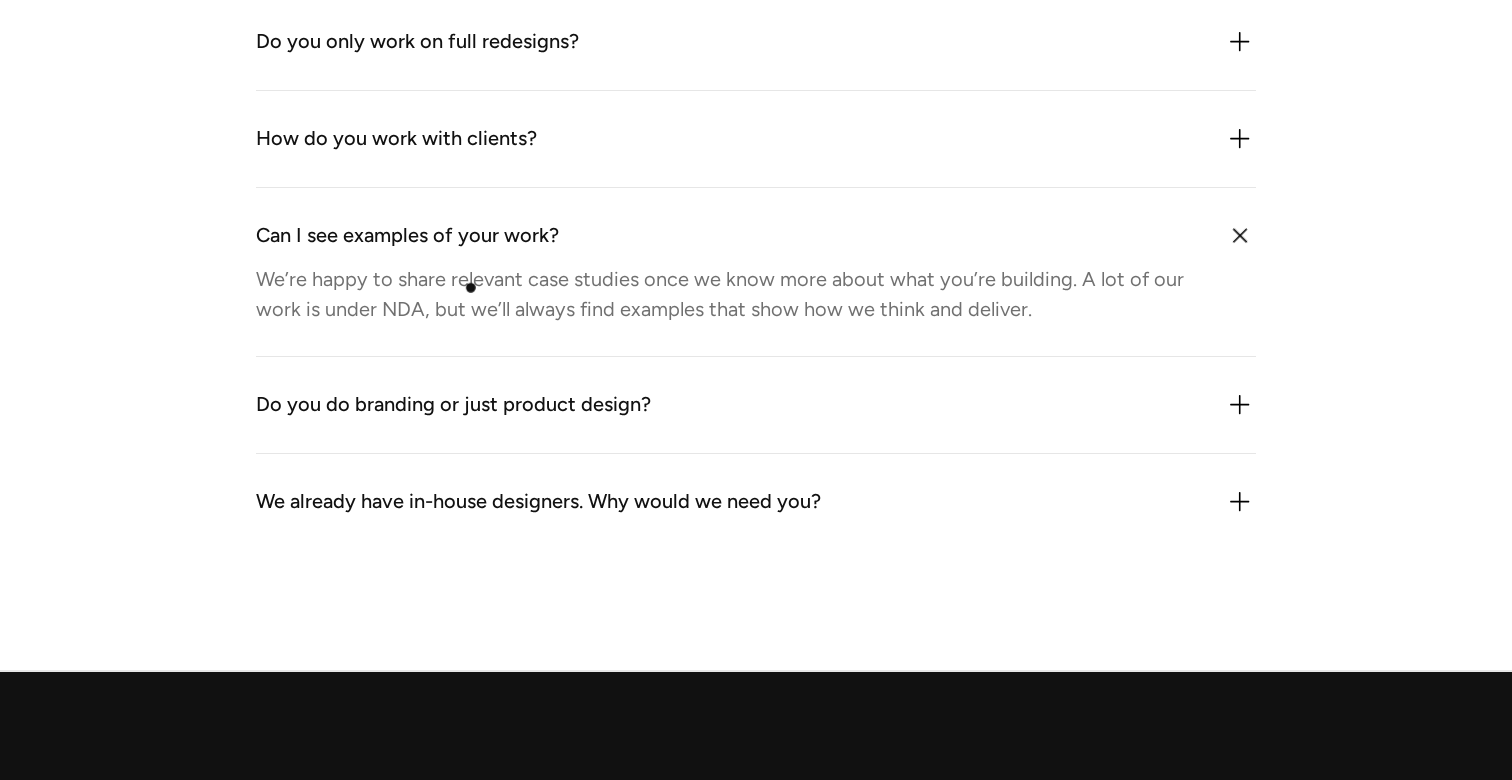 click on "We’re happy to share relevant case studies once we know more about what you’re building. A lot of our work is under NDA, but we’ll always find examples that show how we think and deliver." at bounding box center [729, 294] 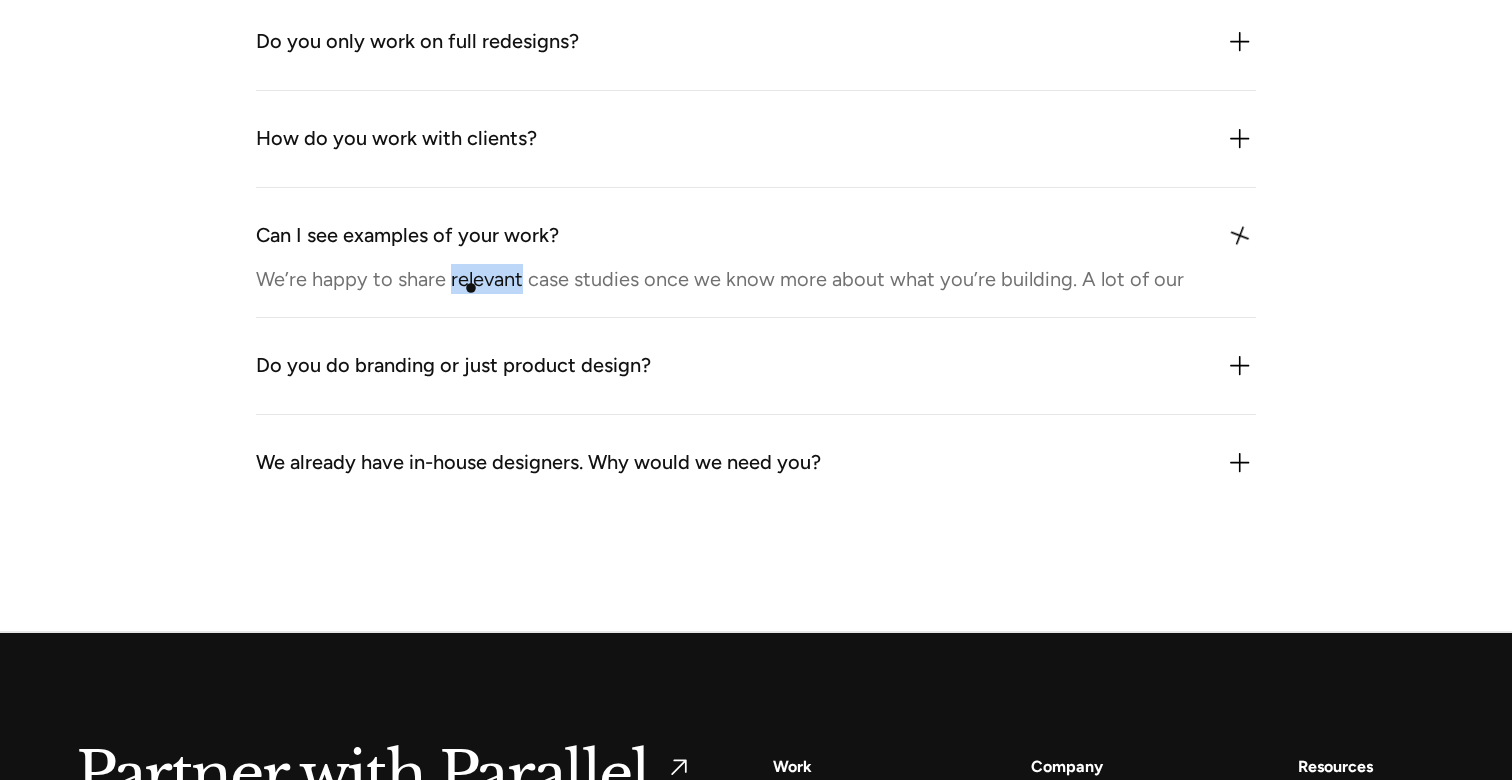 click on "What makes Parallel different from other design studios? We combine product thinking, user research, and hands-on execution - all in one team. Our work goes beyond visuals; we help teams make smarter bets for growth, validate product roadmaps faster ,and design for long-term scalability. Do you only work with startups? Not at all. While we often work with early-stage teams, we also collaborate with scale-ups and enterprise teams, especially when they’re launching new bets, rethinking existing experiences, or bringing AI into their product. Is there a minimum time or budget commitment? We’re flexible, but we don’t do one-off tasks. Most projects start with a 4–6 week sprint and evolve from there. The best outcomes come from focused, collaborative work not piecemeal execution. Do you only work on full redesigns? No. We often work on specific flows, features, or experiments. That said, we always consider the bigger system so even small fixes ladder up to a stronger product. How do you work with clients?" at bounding box center (756, 56) 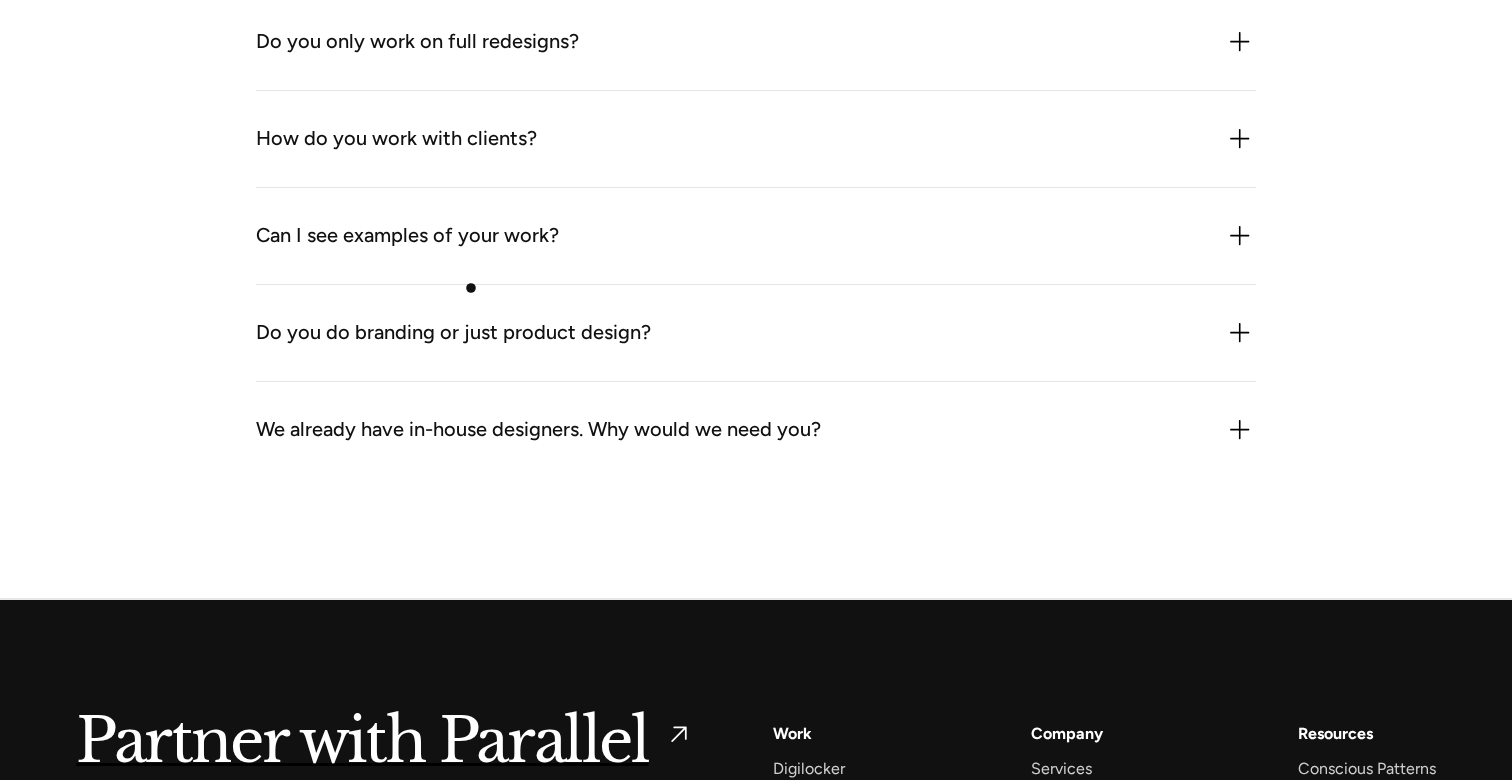 click on "Do you do branding or just product design? We do both especially when brand and product need to evolve together. Our branding work is rooted in utility: it’s about helping teams stand out, stay consistent, and scale faster - across product, pitch, and platform." at bounding box center [756, 333] 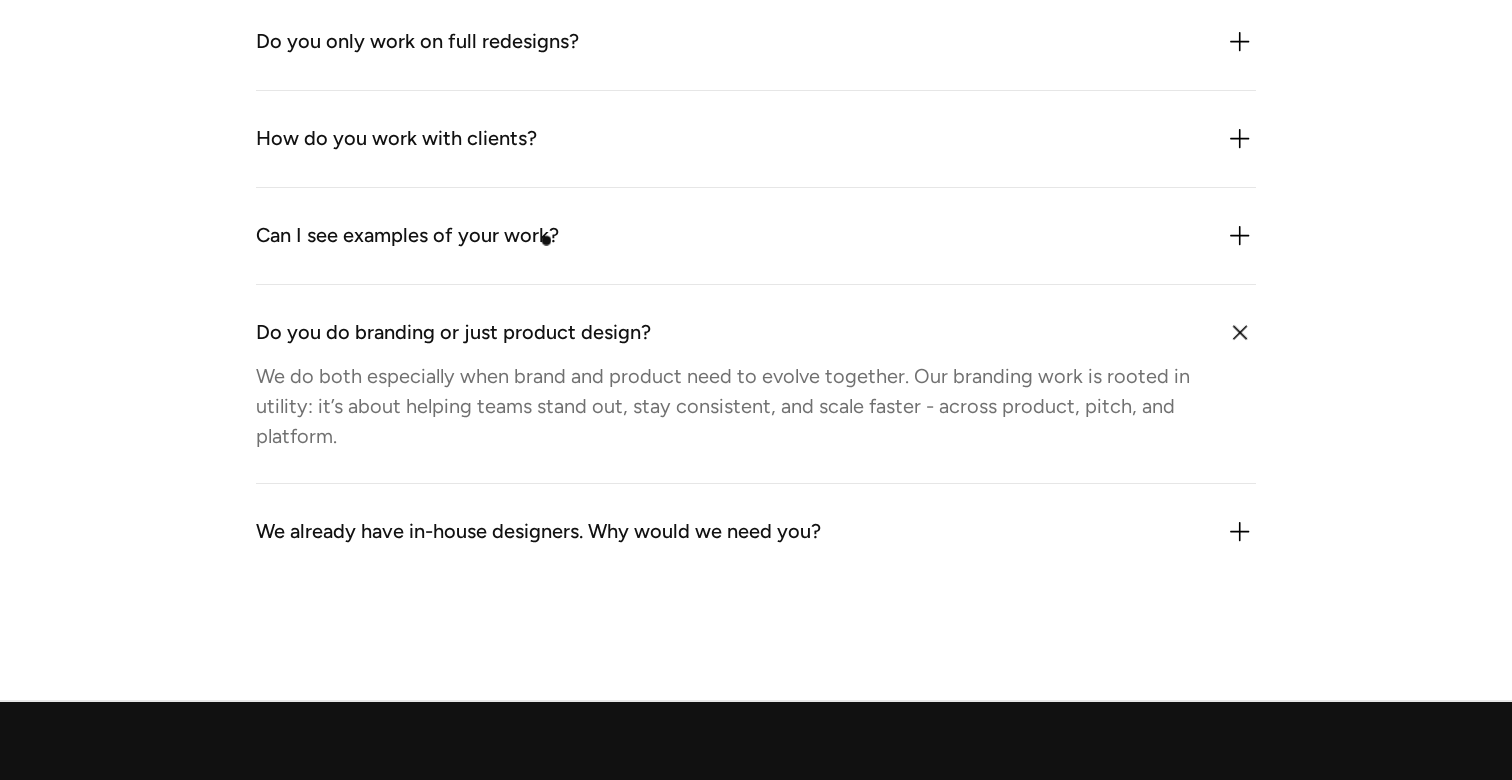 click on "Can I see examples of your work?" at bounding box center [756, 236] 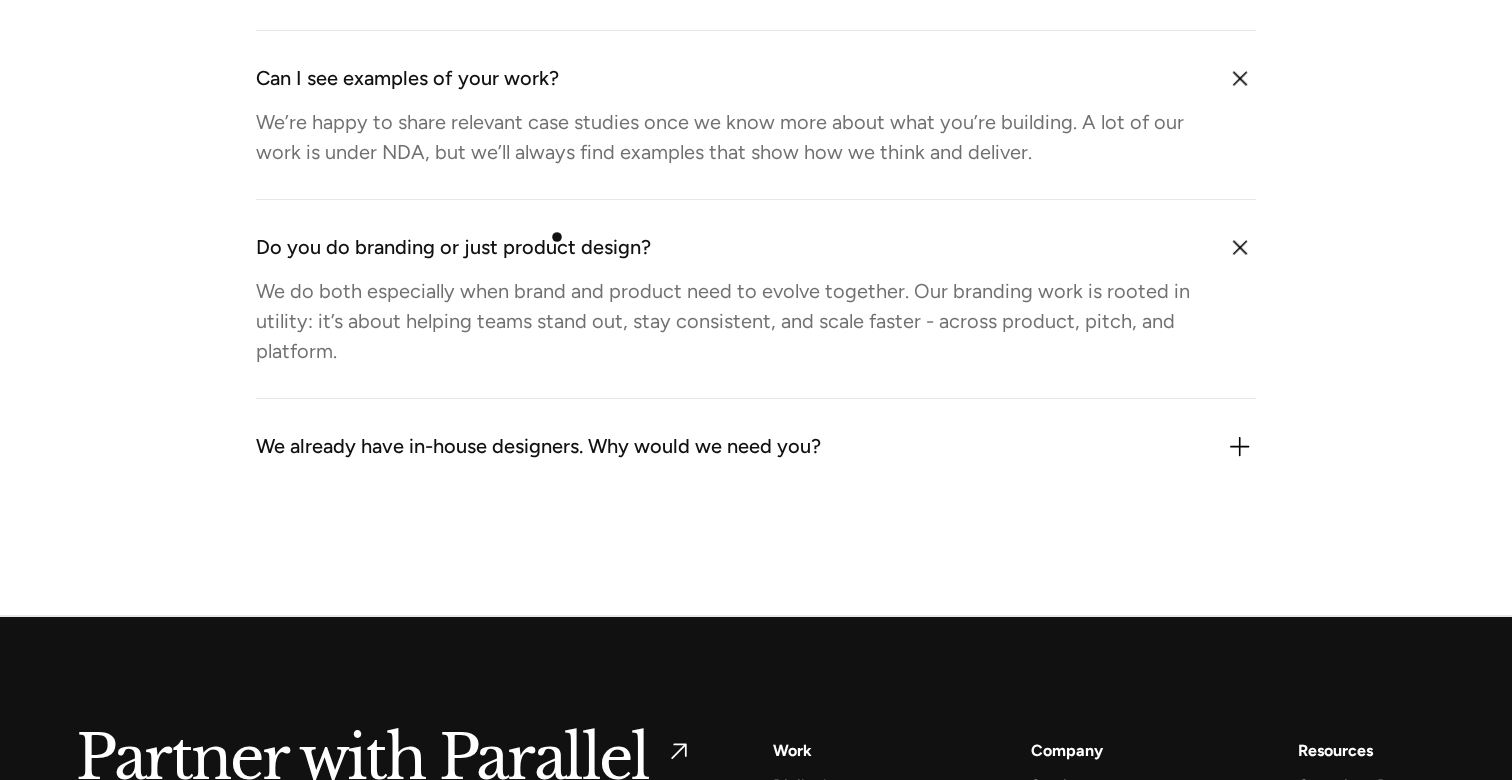 scroll, scrollTop: 6281, scrollLeft: 0, axis: vertical 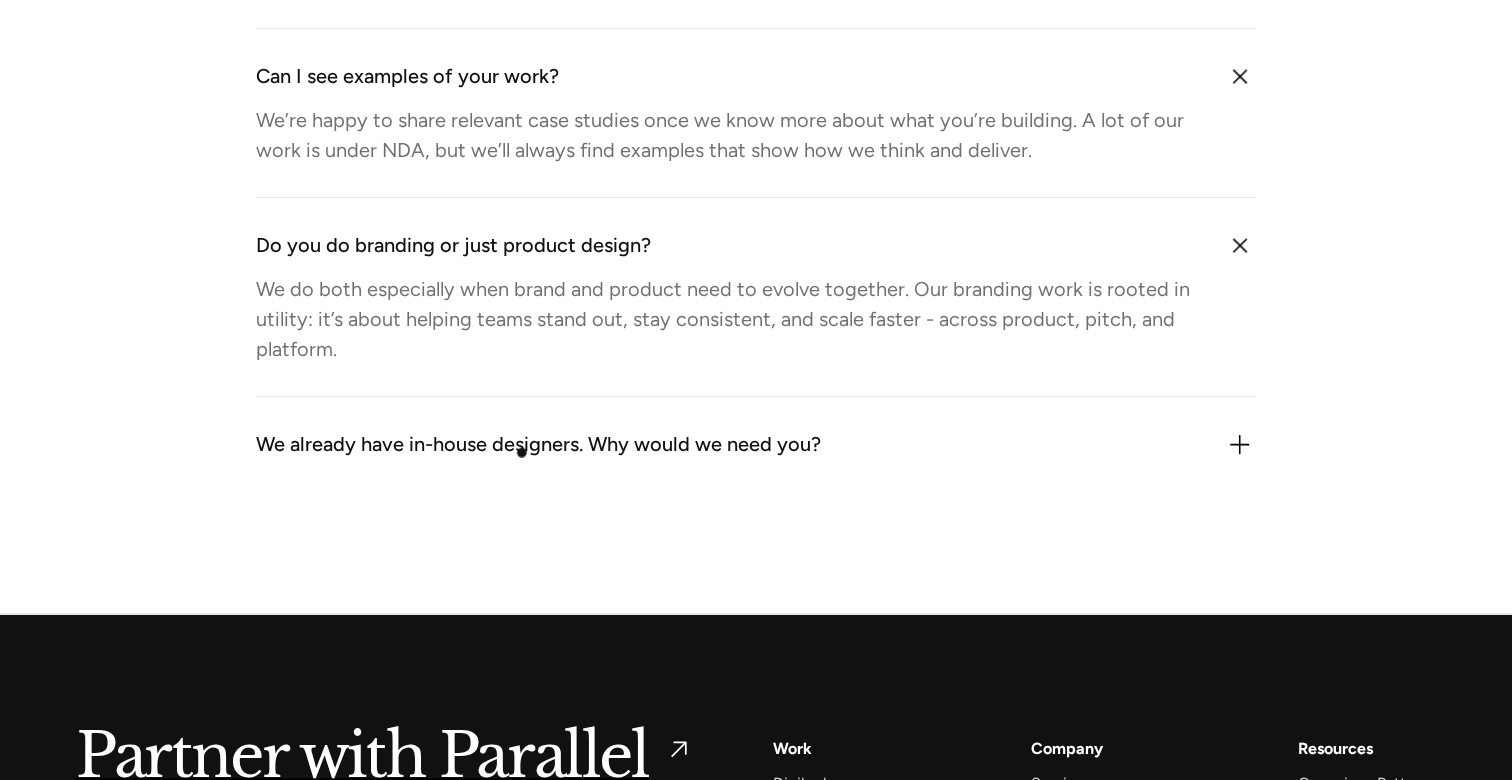 click on "We already have in-house designers. Why would we need you?" at bounding box center (538, 445) 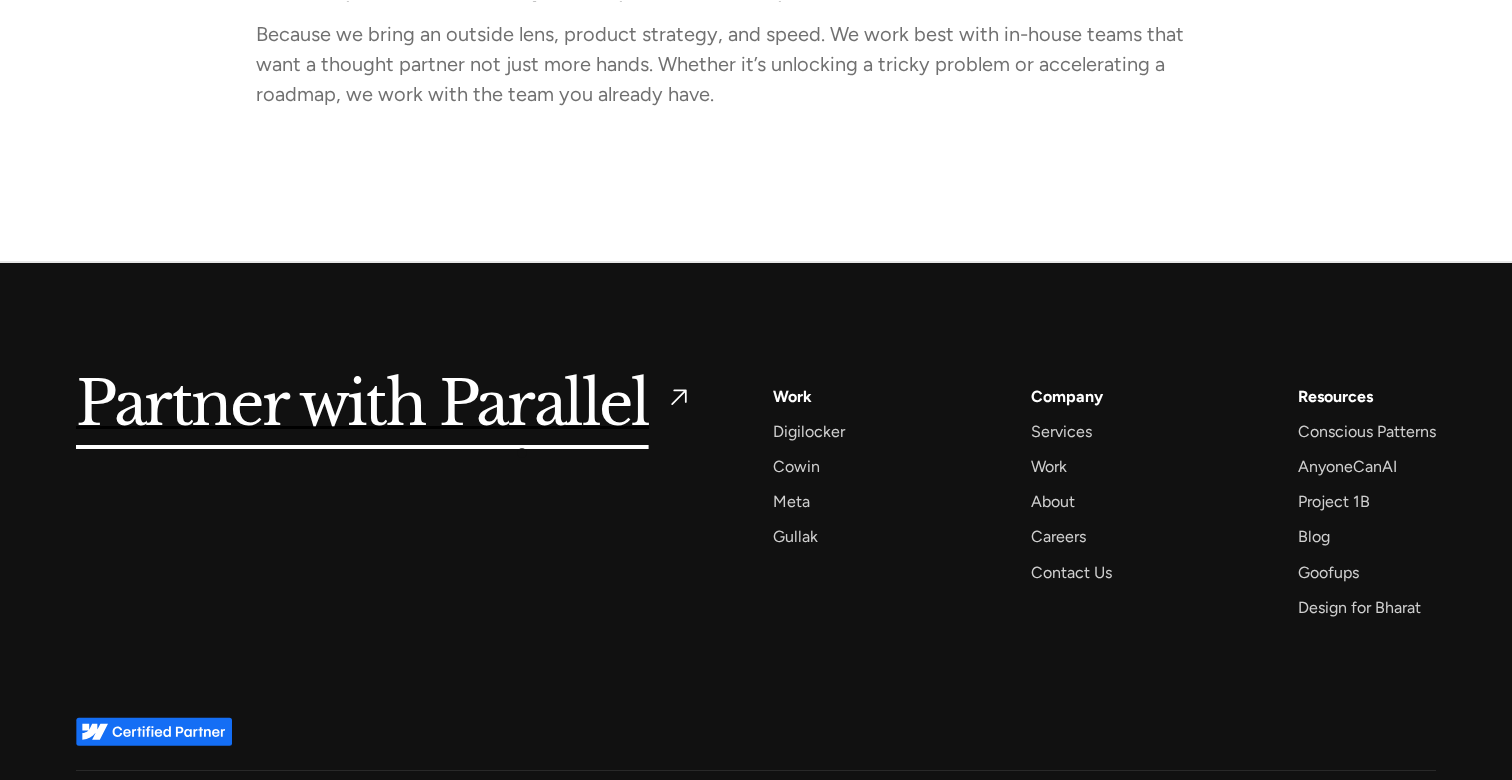 scroll, scrollTop: 6741, scrollLeft: 0, axis: vertical 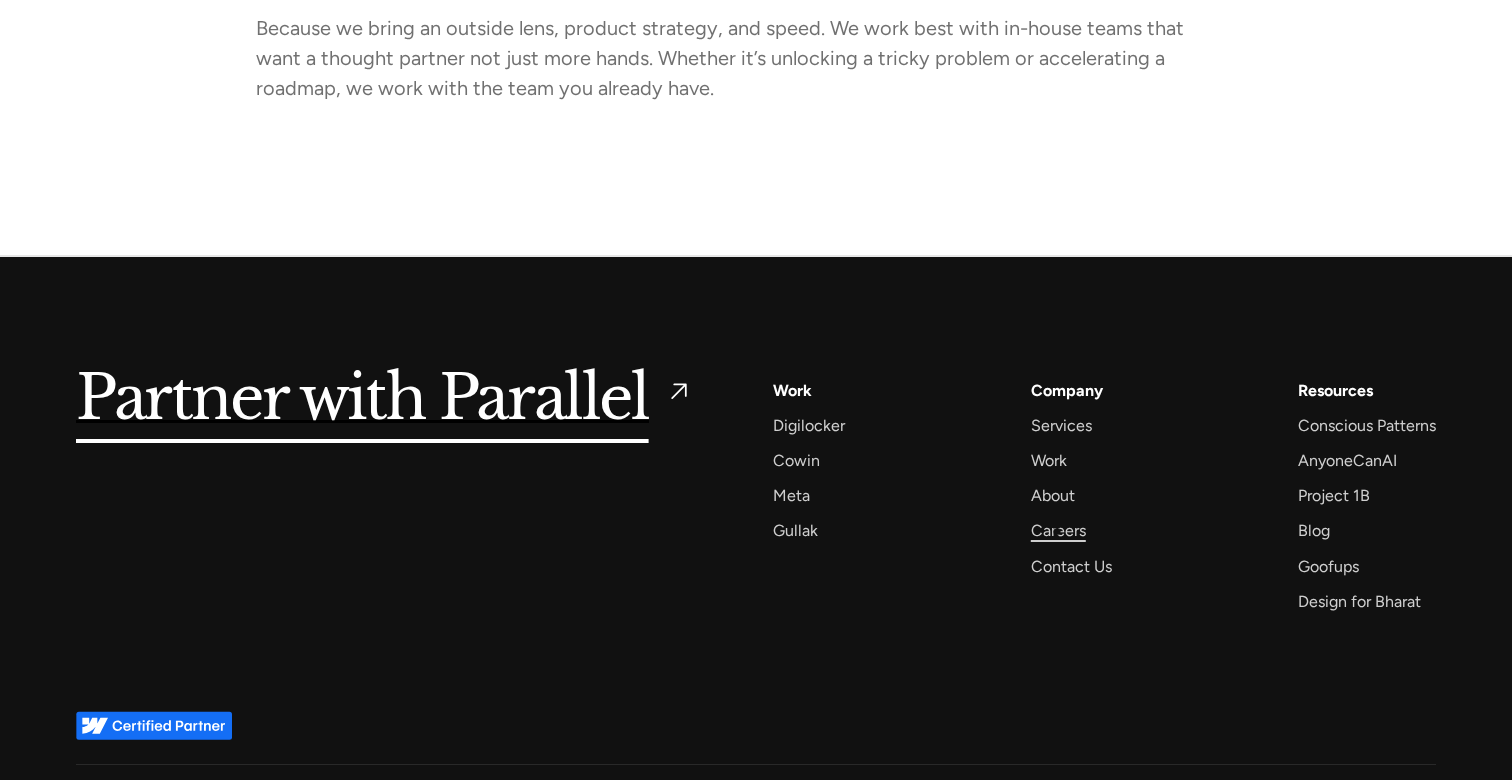 click on "Careers" at bounding box center (1058, 530) 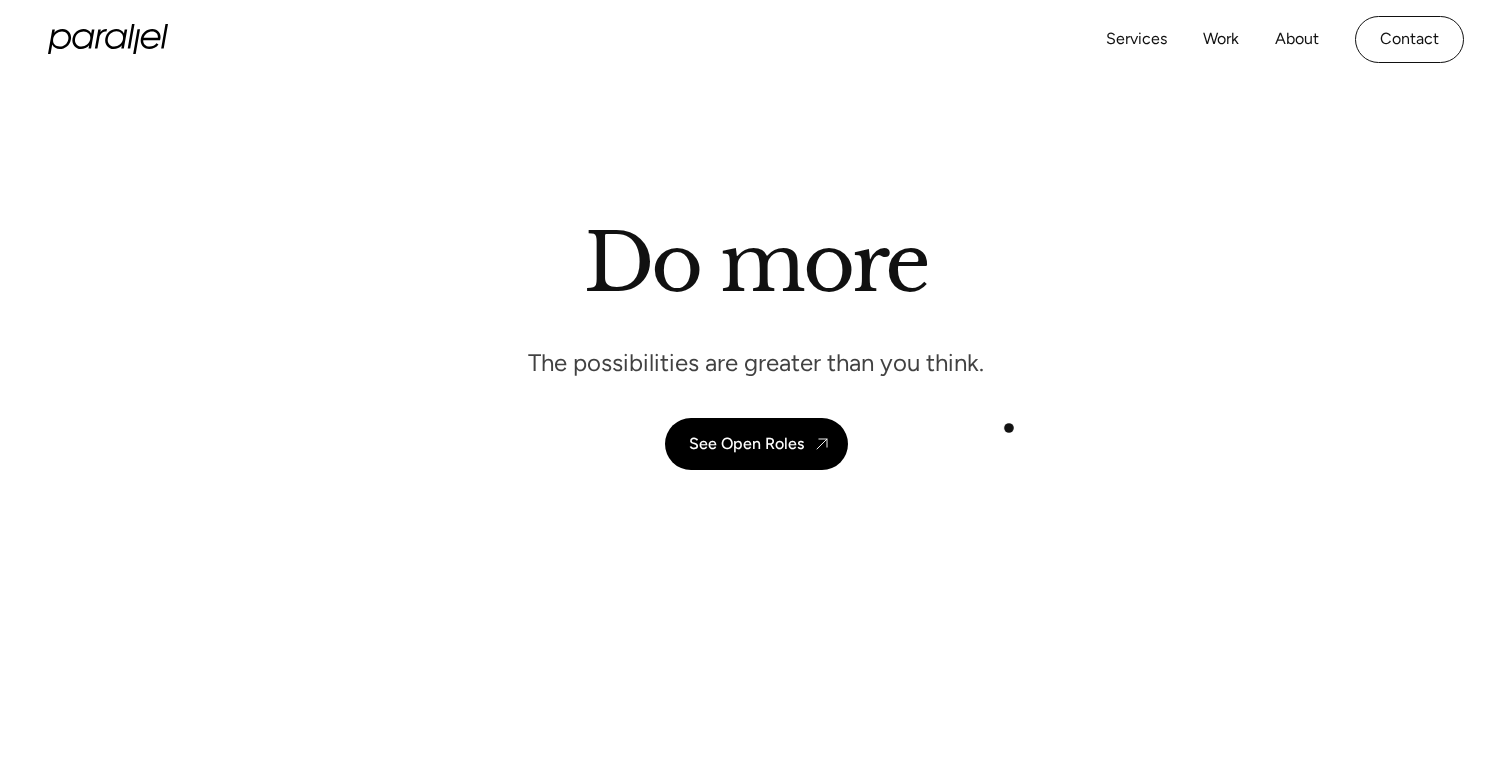 scroll, scrollTop: 0, scrollLeft: 0, axis: both 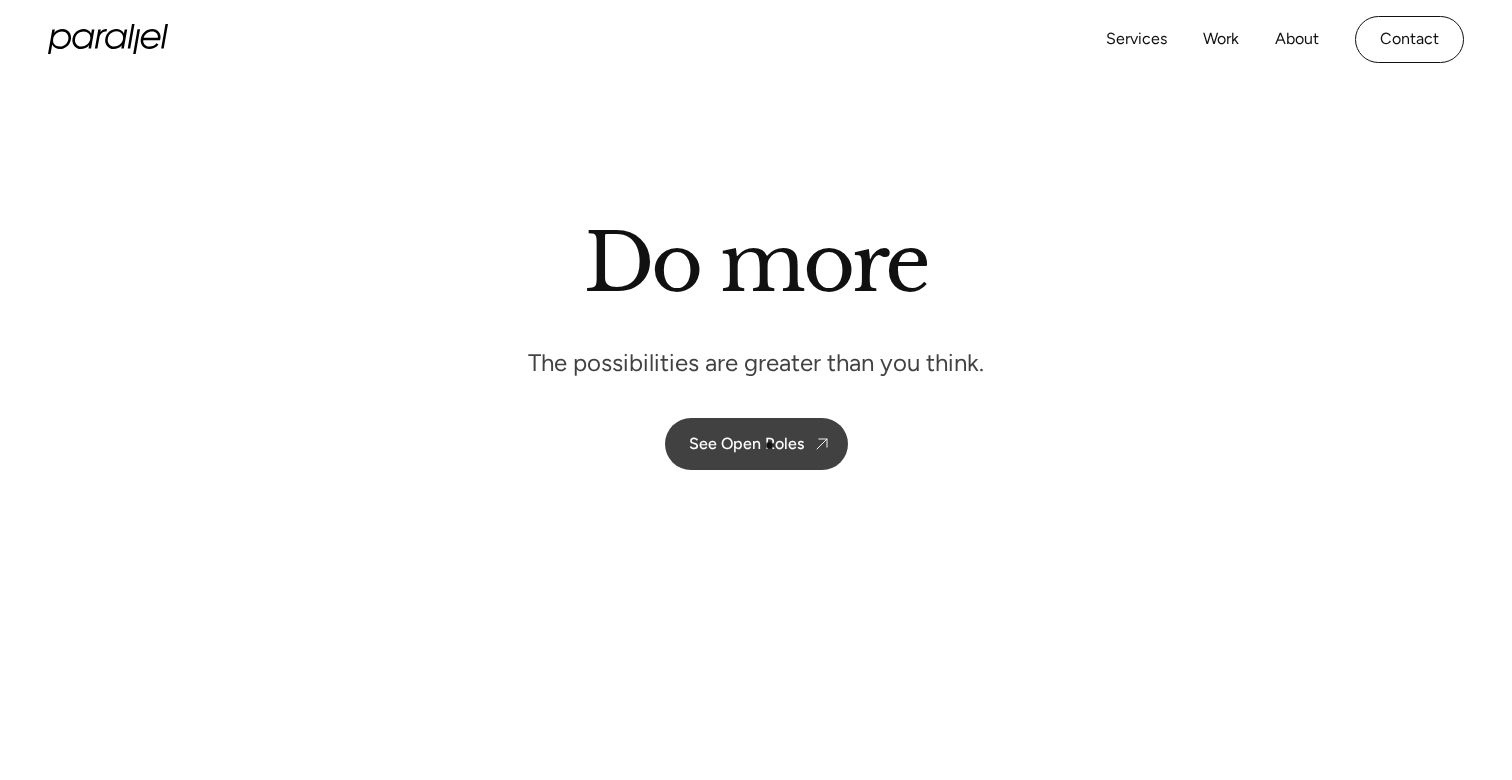 click on "See Open Roles" at bounding box center (746, 443) 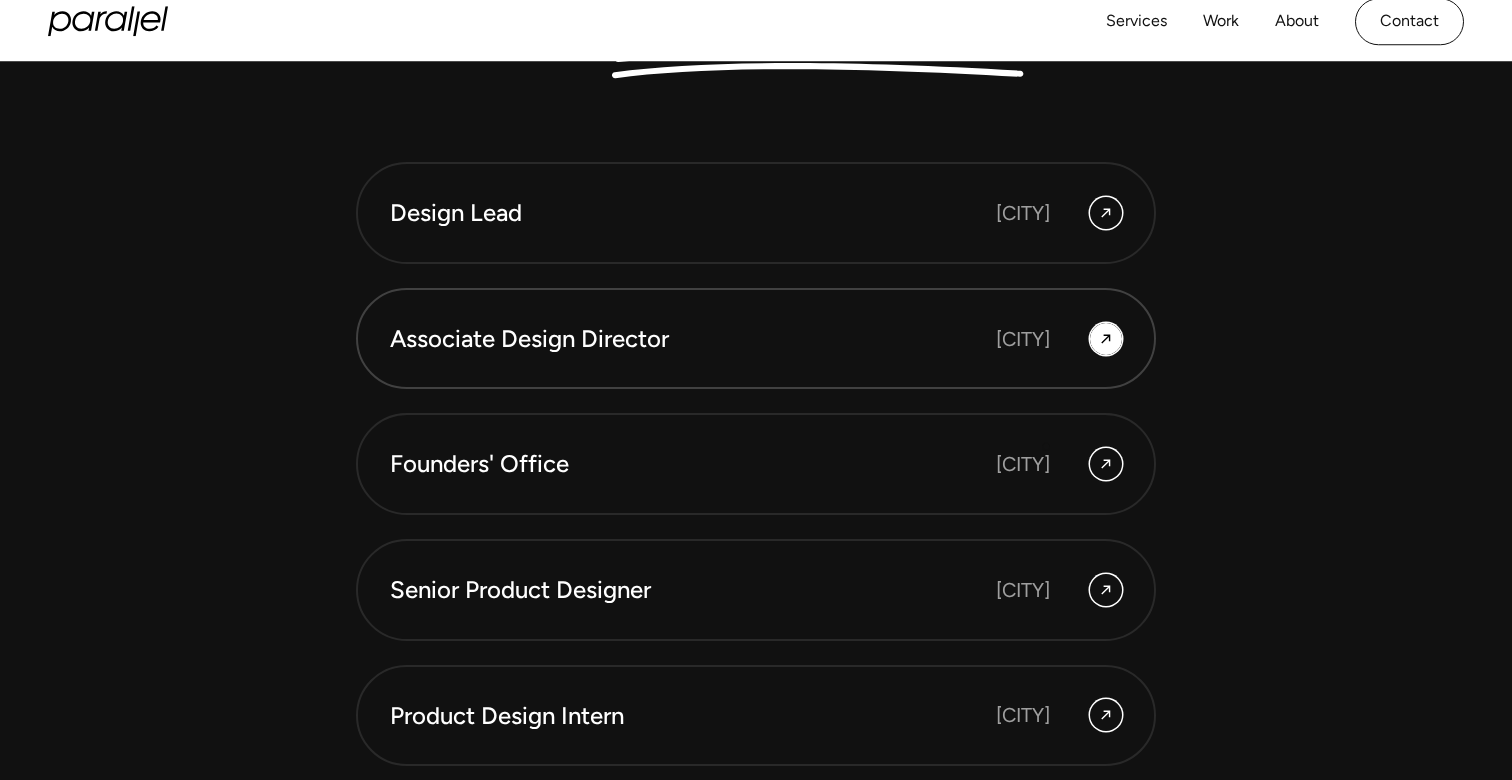 scroll, scrollTop: 5418, scrollLeft: 0, axis: vertical 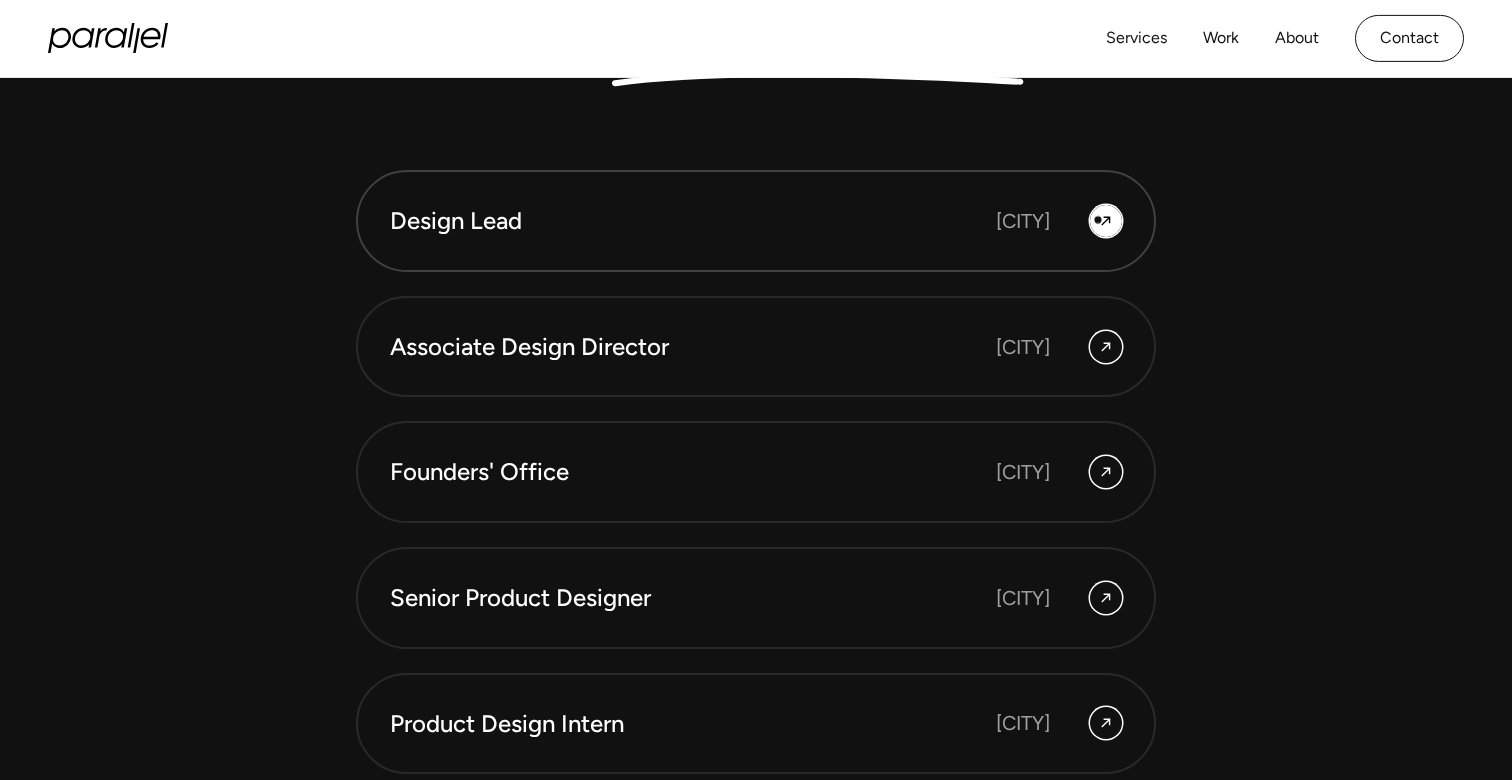 click 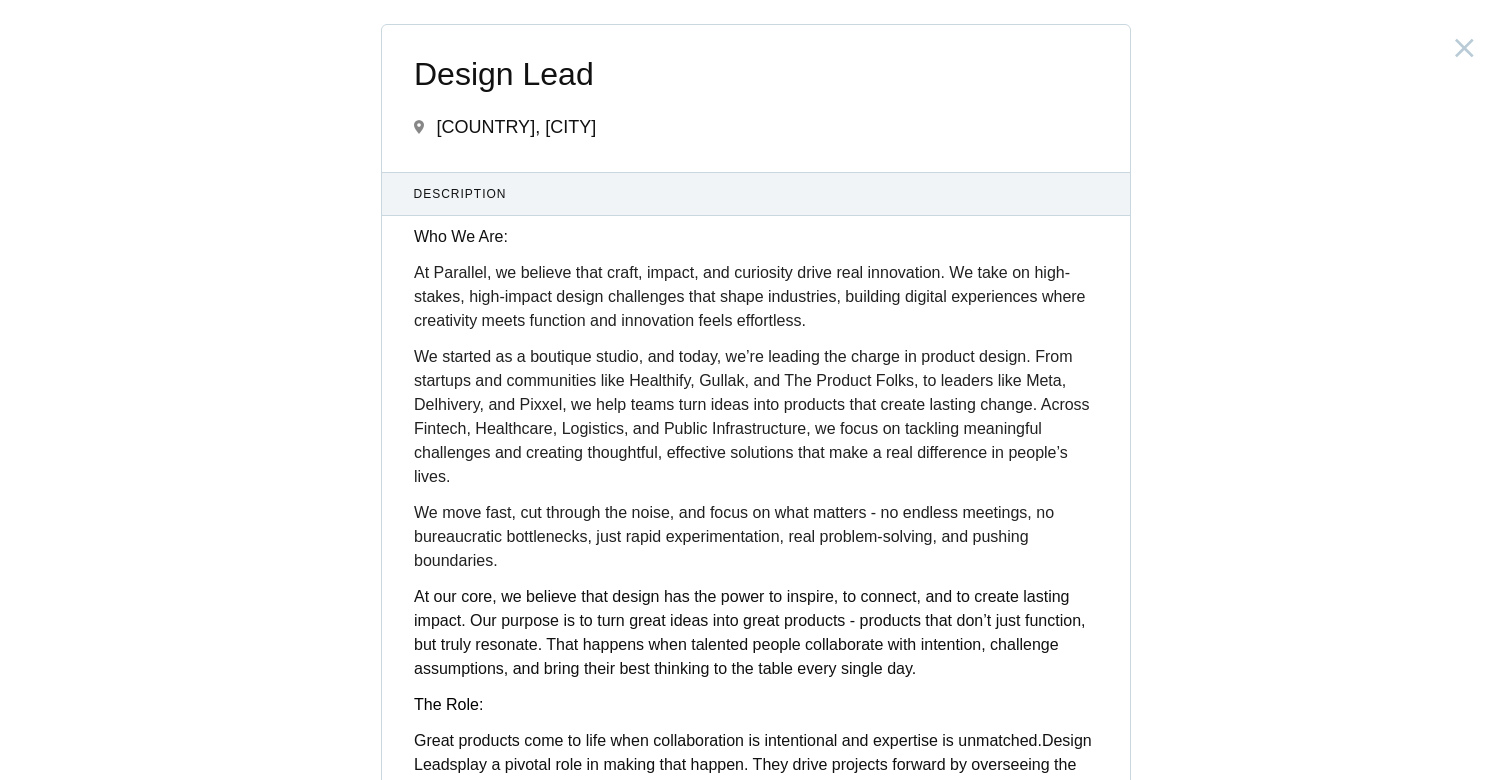 scroll, scrollTop: 0, scrollLeft: 0, axis: both 